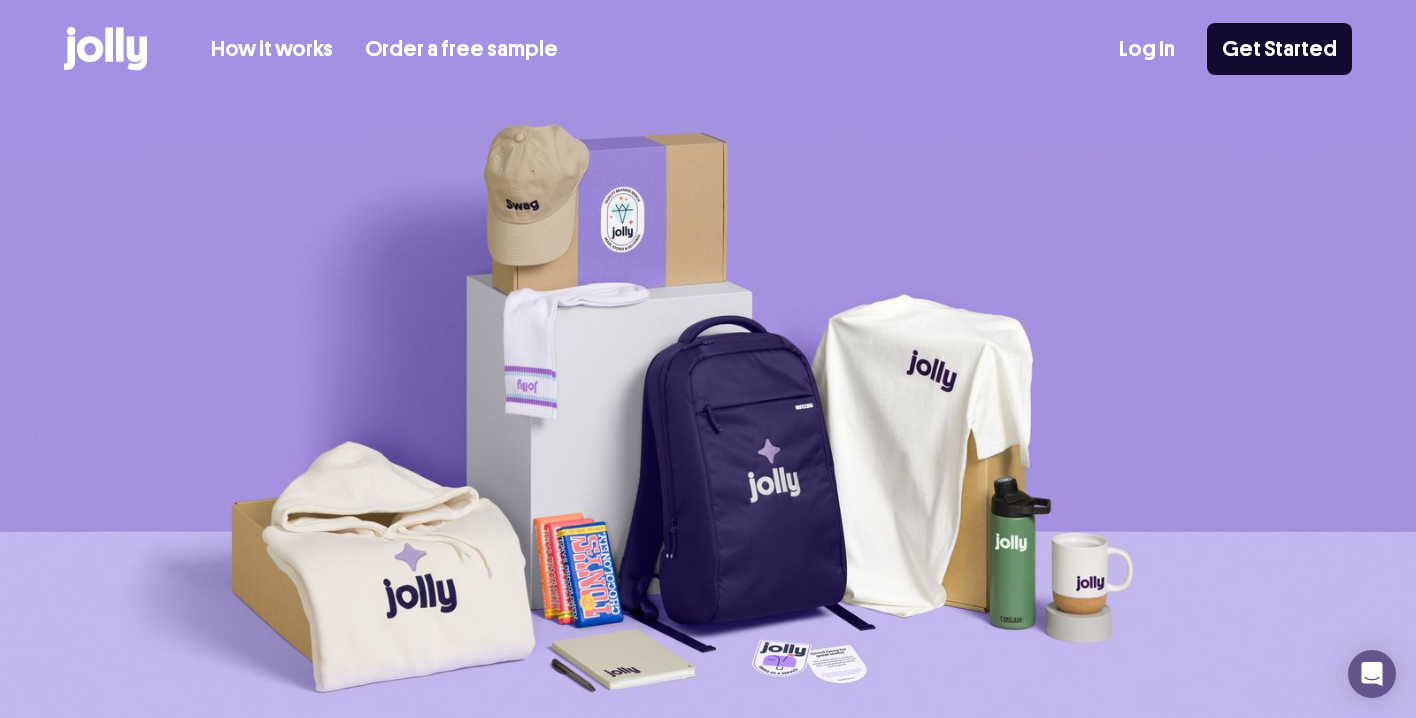 scroll, scrollTop: 0, scrollLeft: 0, axis: both 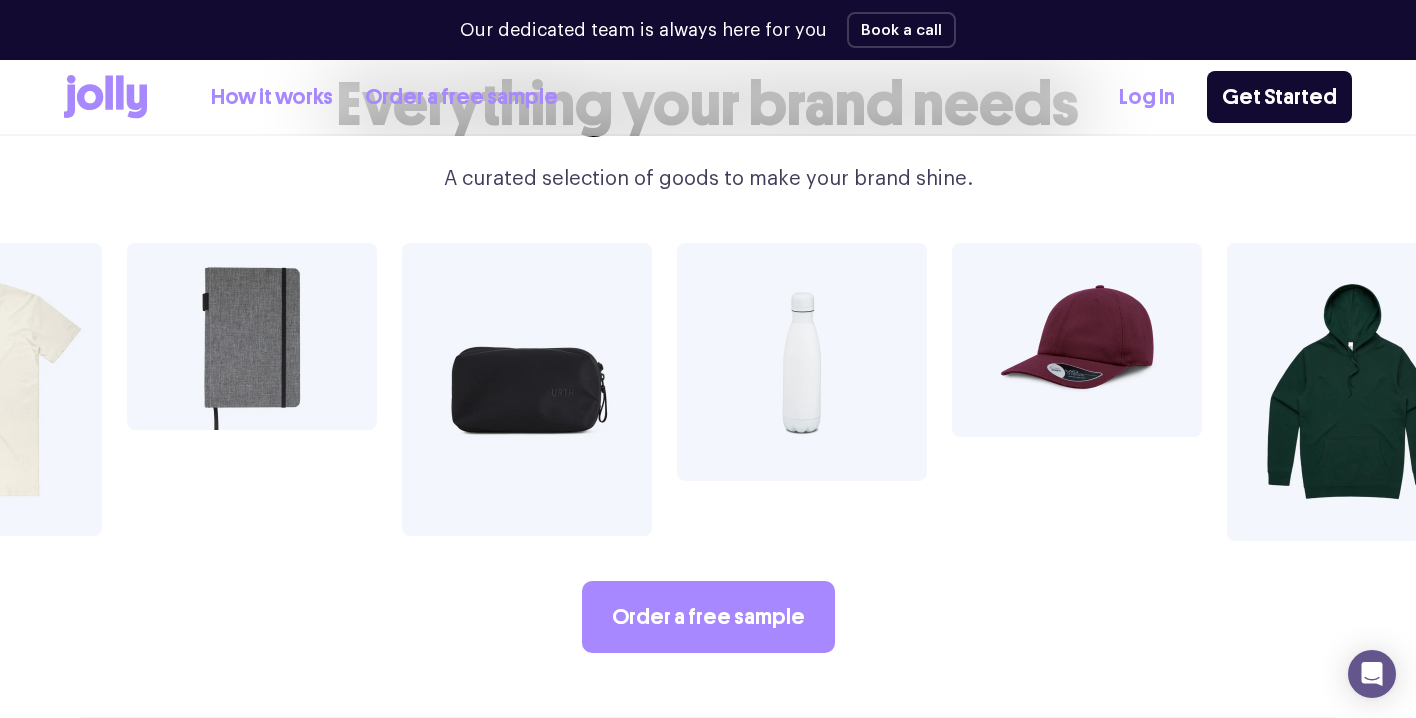 click at bounding box center [527, 389] 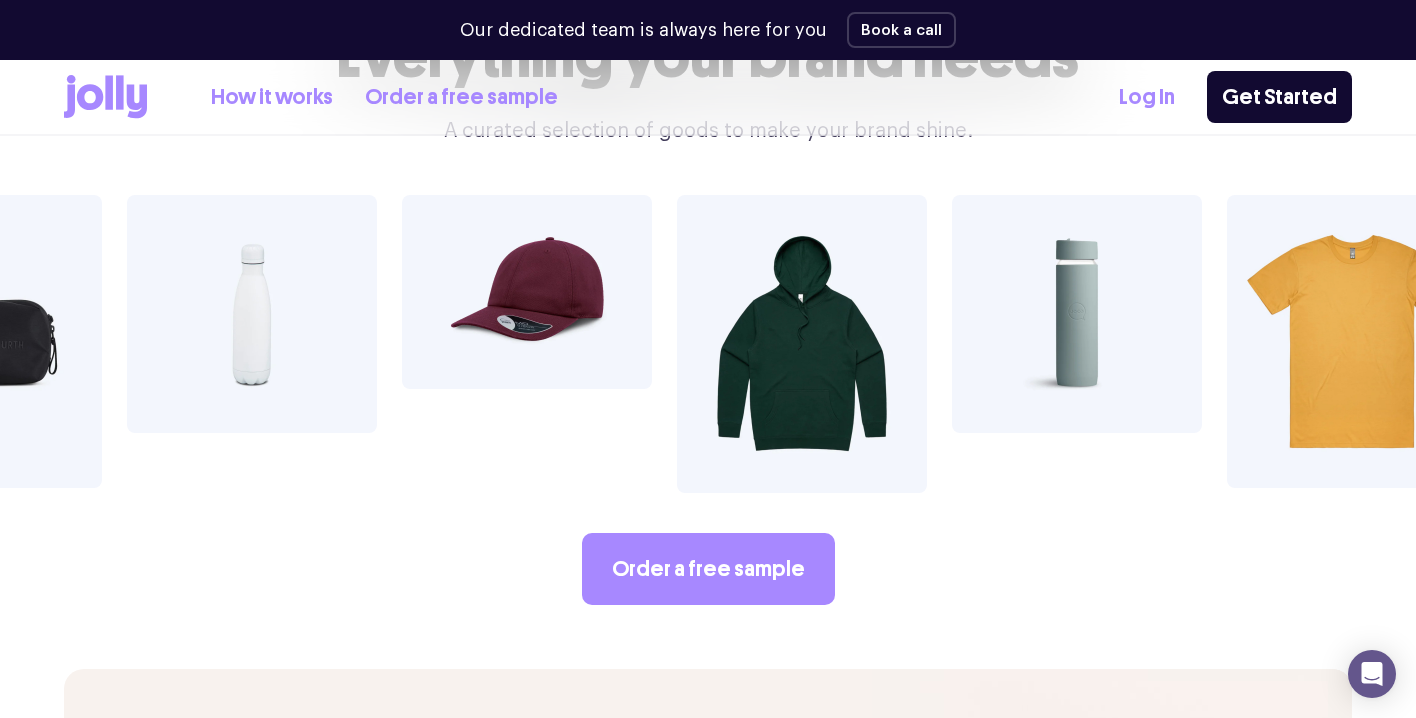 scroll, scrollTop: 3425, scrollLeft: 0, axis: vertical 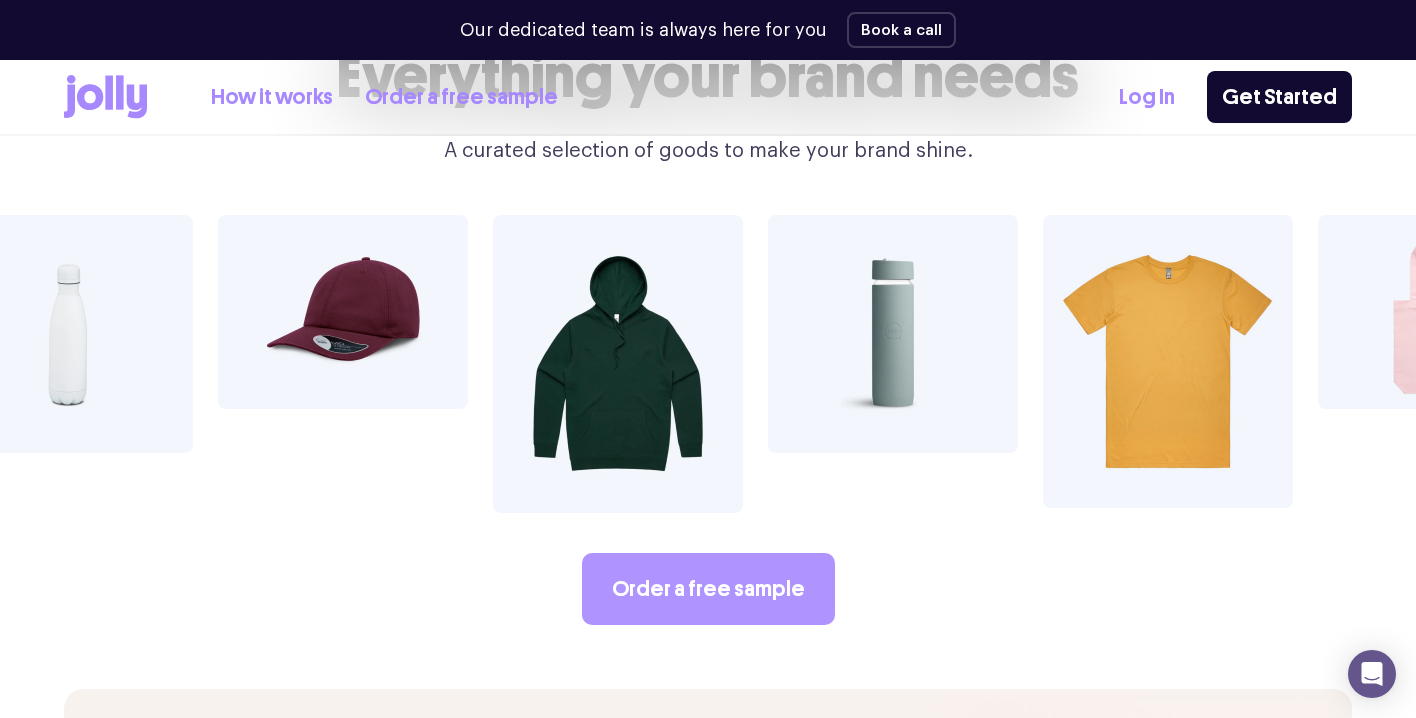 click on "Order a free sample" at bounding box center (708, 589) 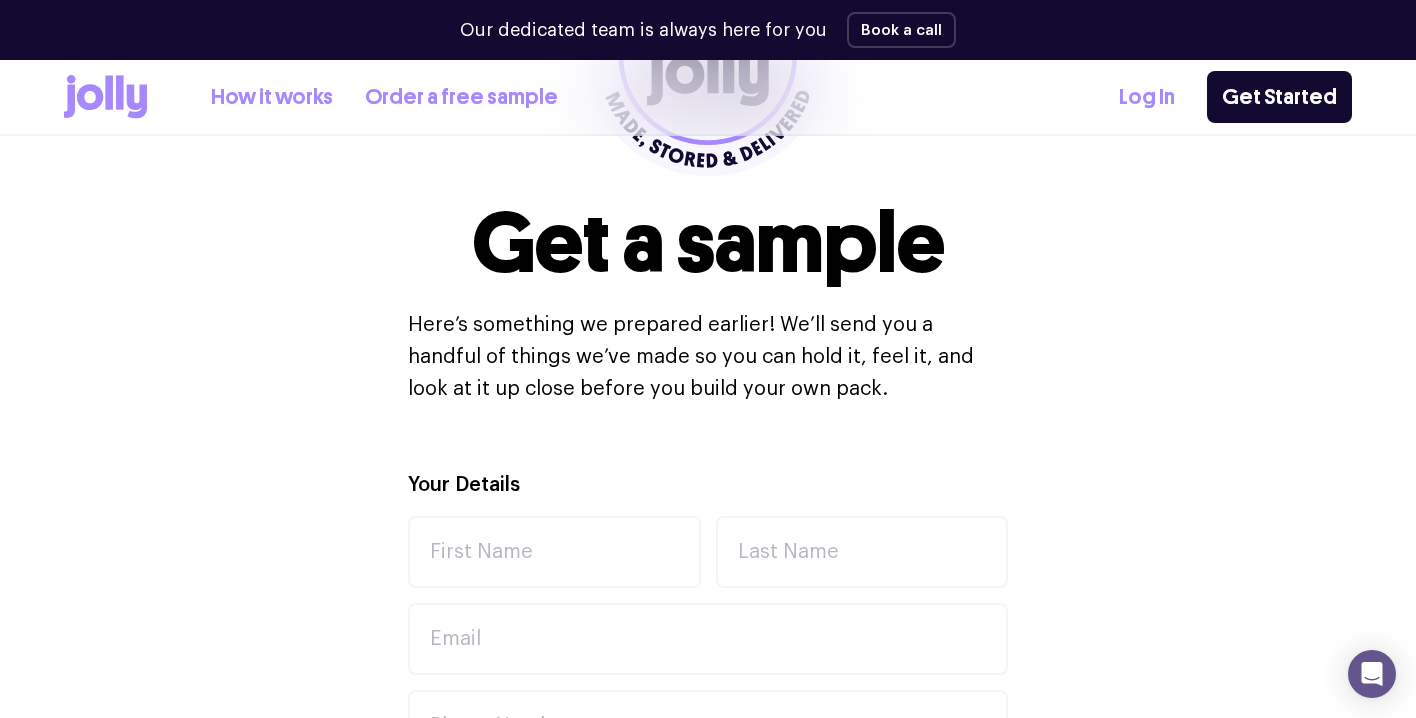 scroll, scrollTop: 370, scrollLeft: 0, axis: vertical 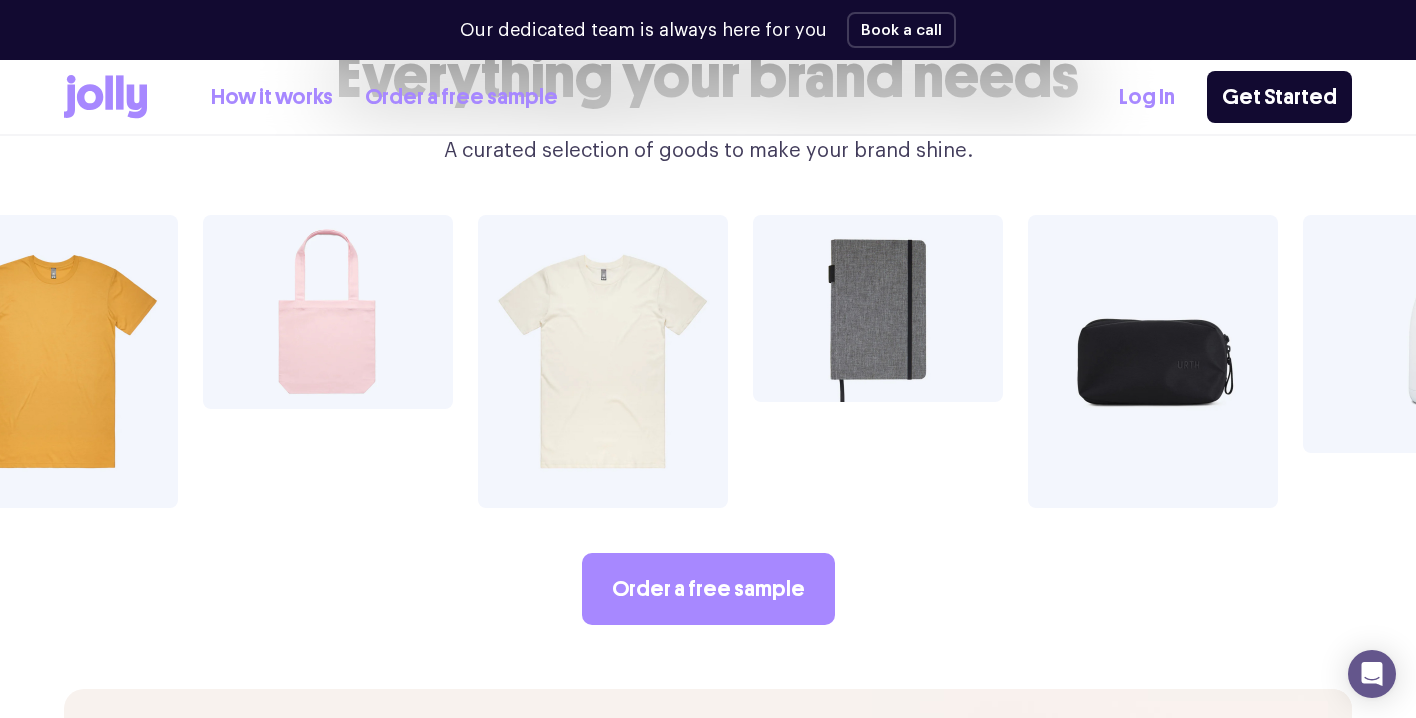 click at bounding box center [328, 312] 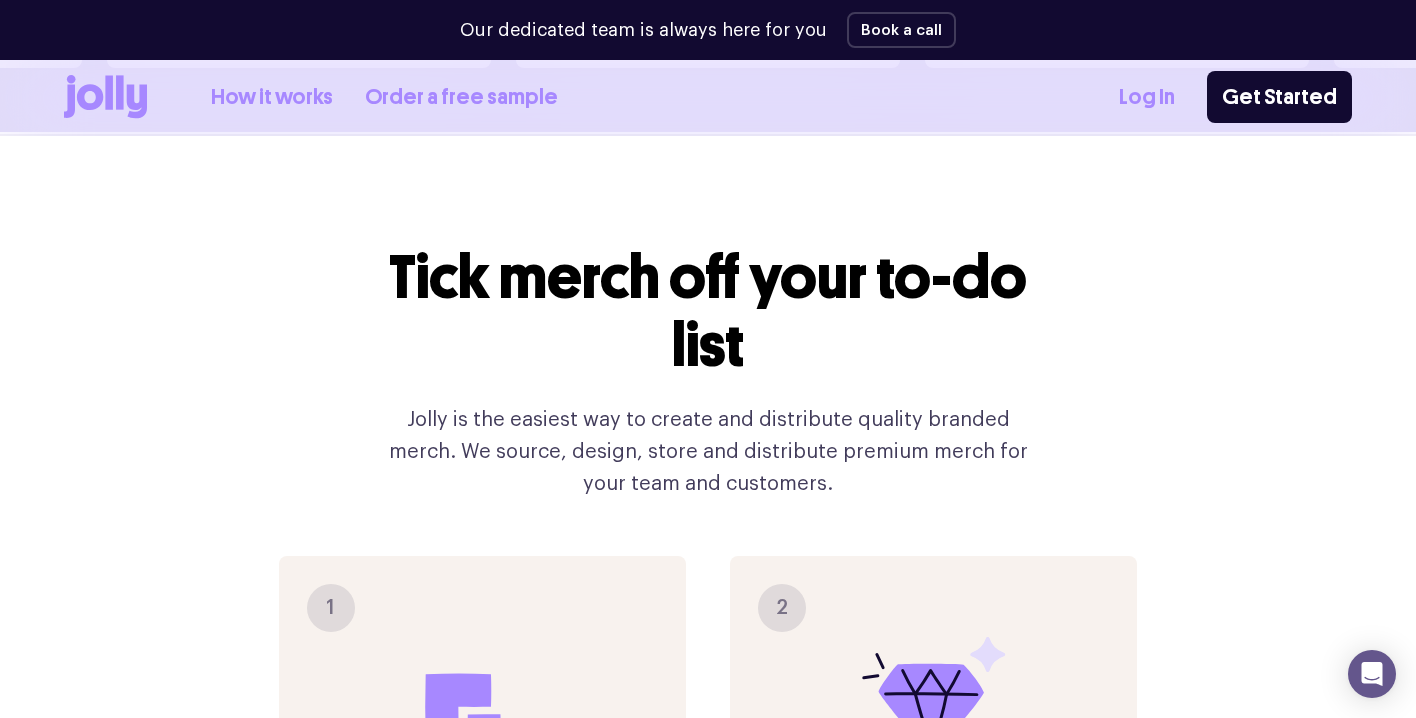 scroll, scrollTop: 1599, scrollLeft: 0, axis: vertical 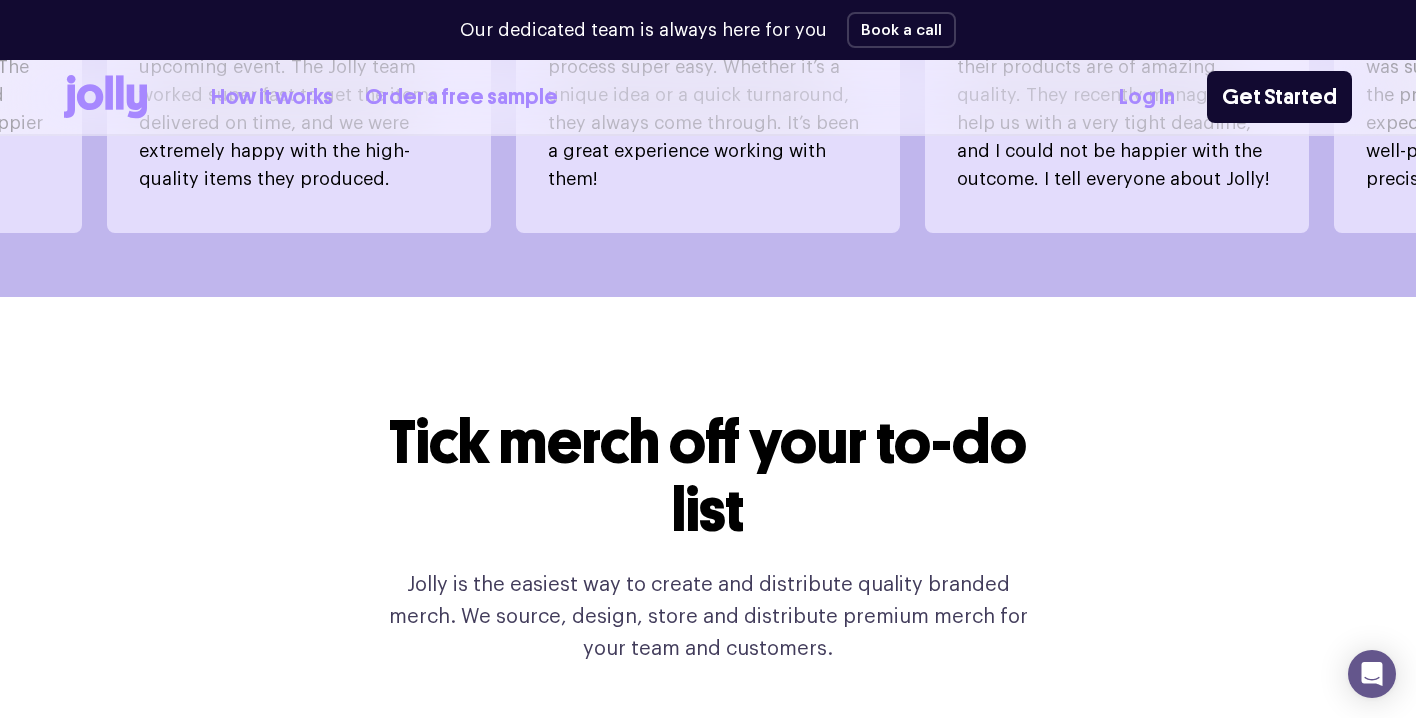 click on "How it works" at bounding box center (272, 97) 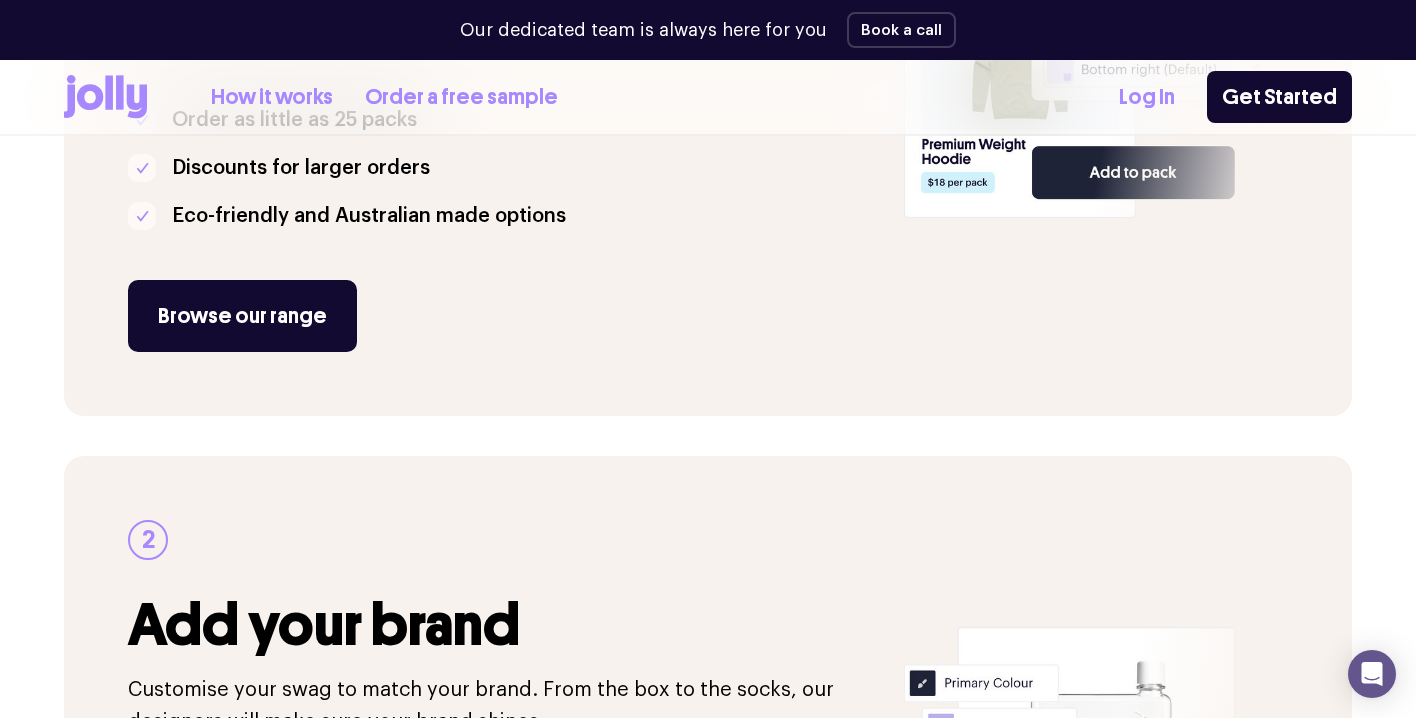 scroll, scrollTop: 578, scrollLeft: 0, axis: vertical 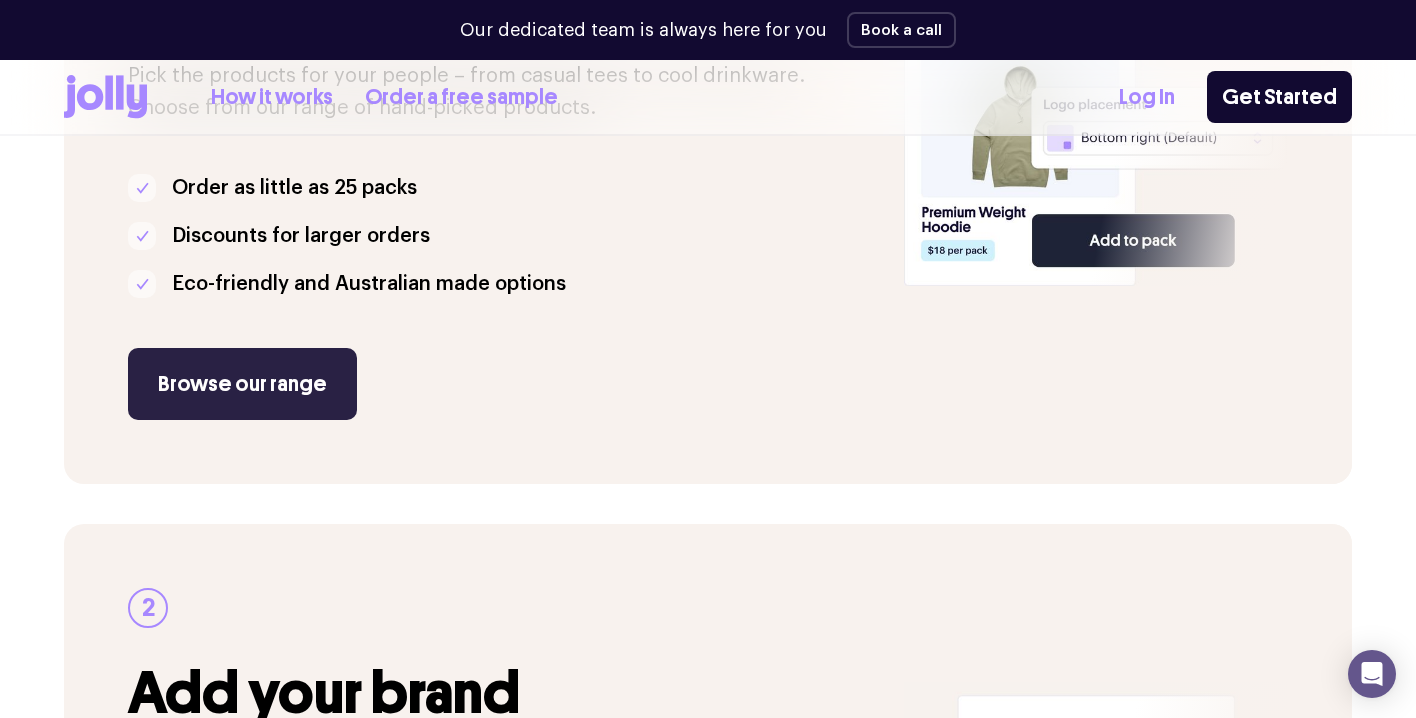 click on "Browse our range" at bounding box center (242, 384) 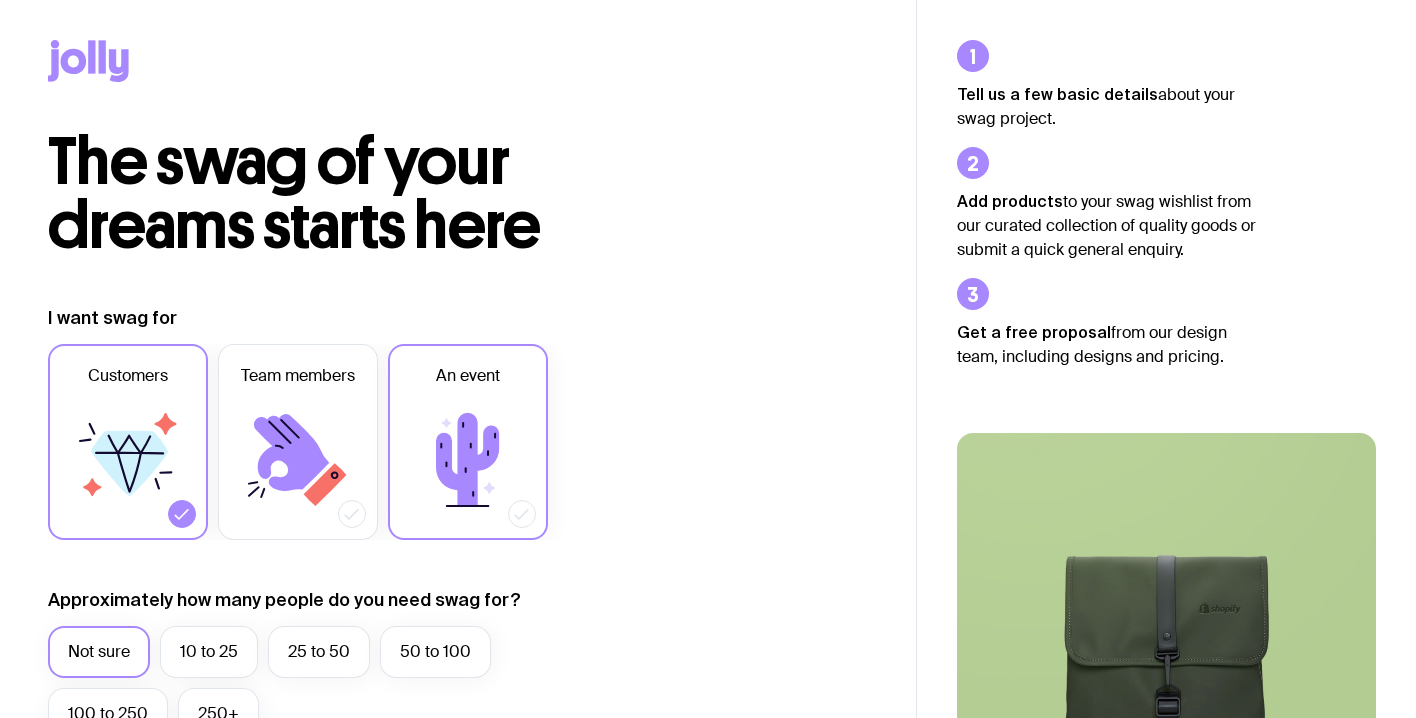scroll, scrollTop: 0, scrollLeft: 0, axis: both 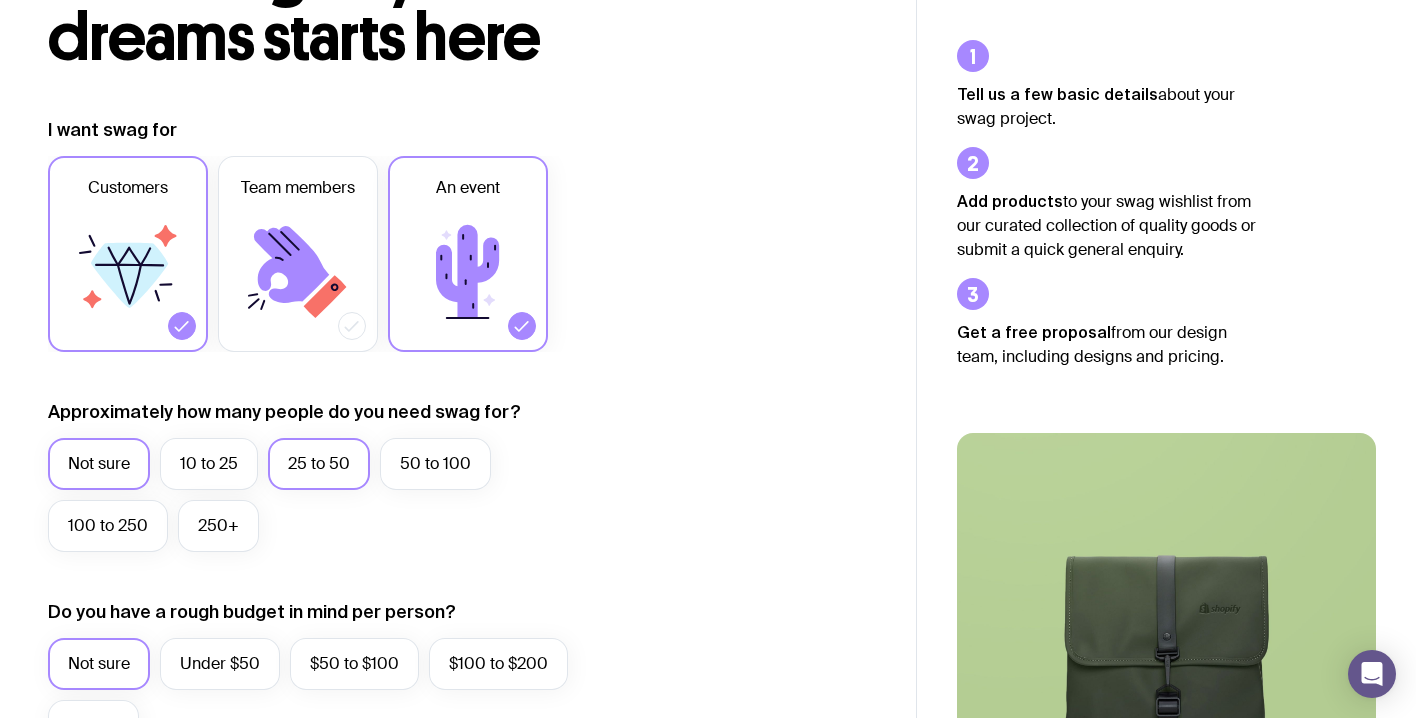 click on "25 to 50" at bounding box center (319, 464) 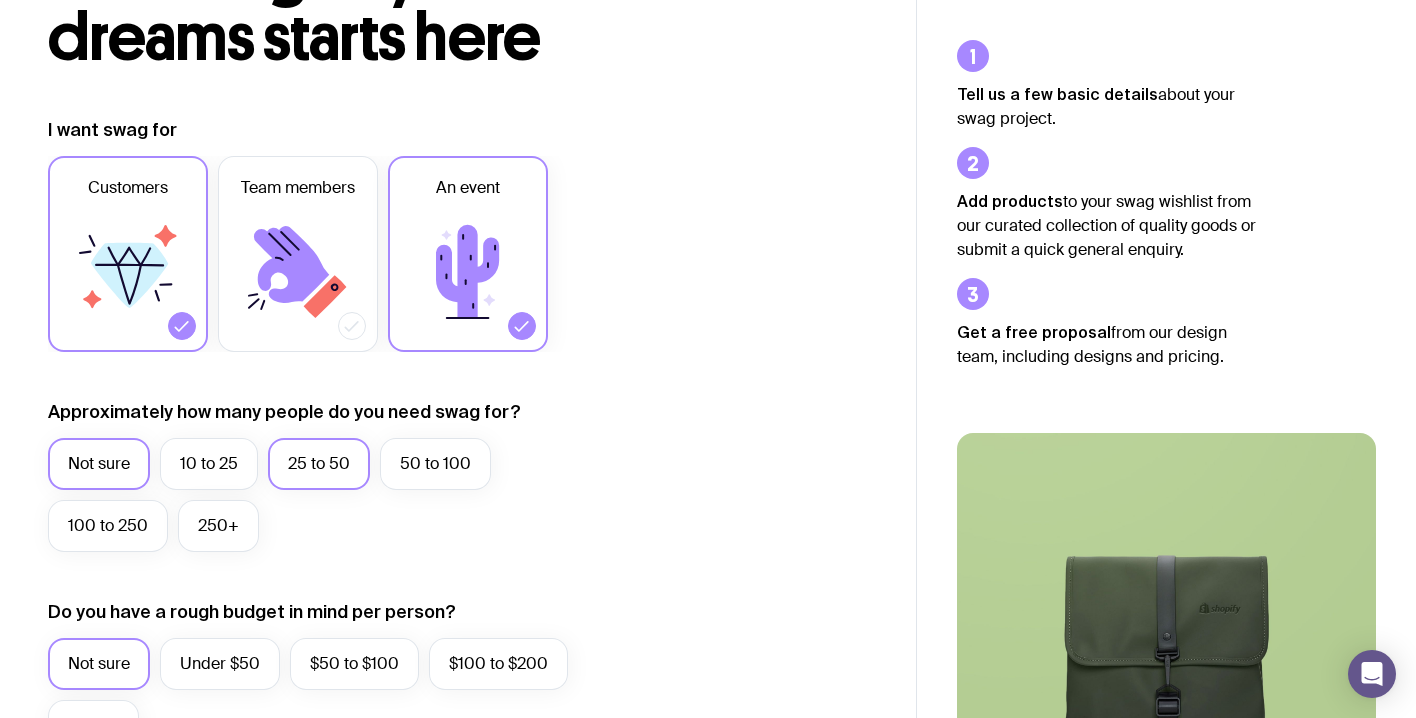 click on "Not sure" at bounding box center (99, 464) 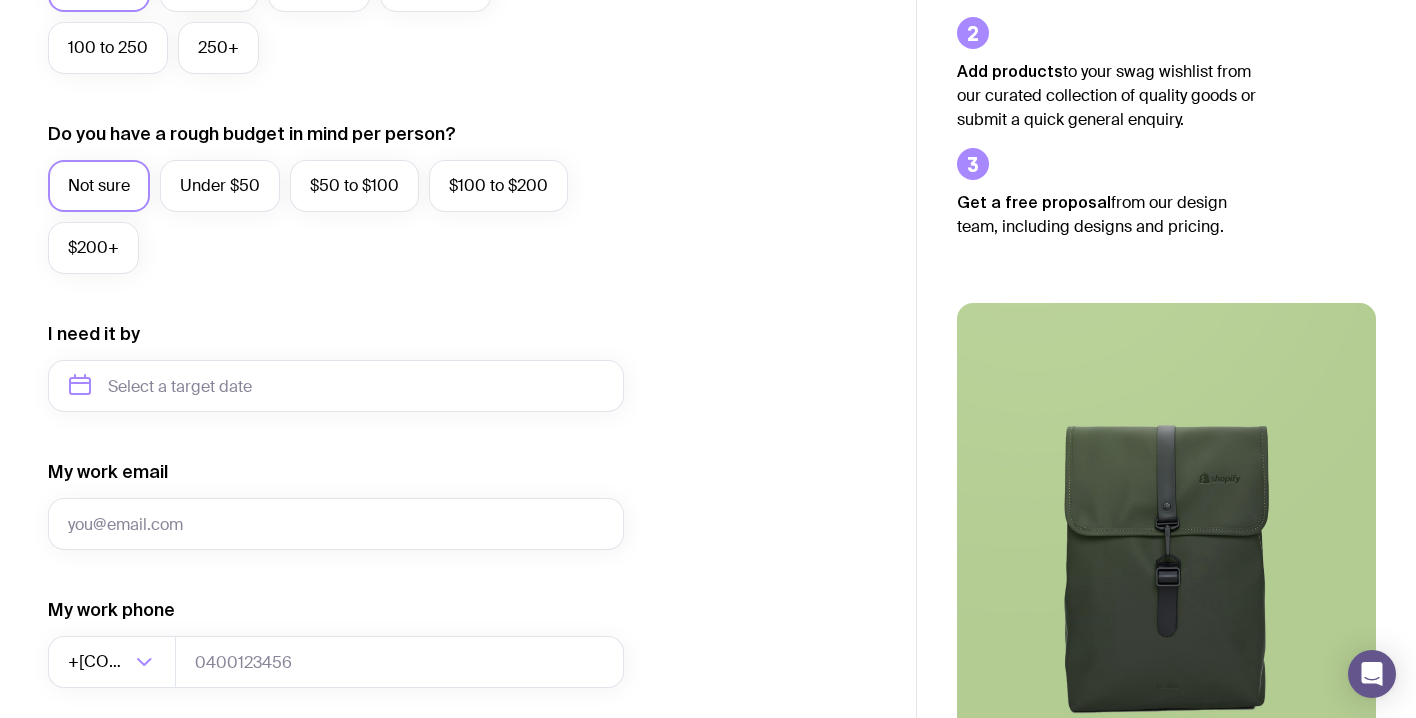 scroll, scrollTop: 673, scrollLeft: 0, axis: vertical 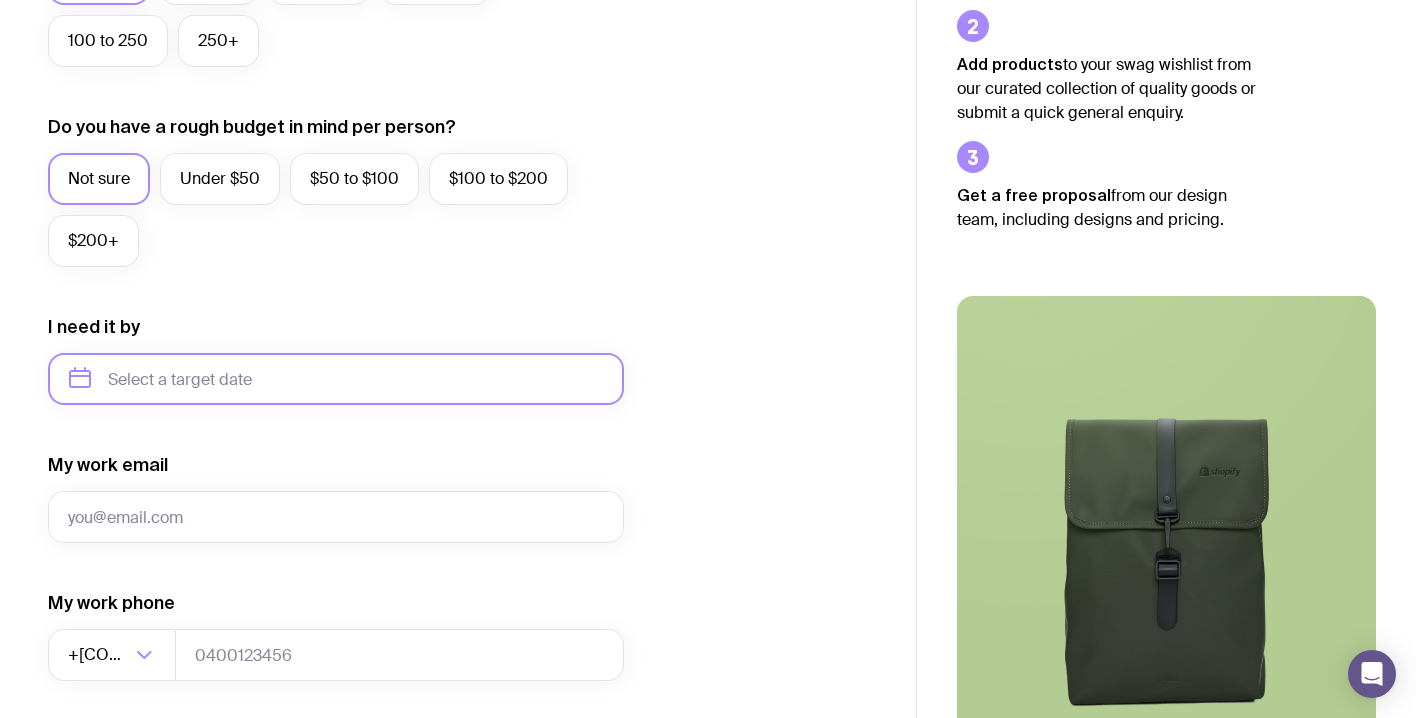 click at bounding box center [336, 379] 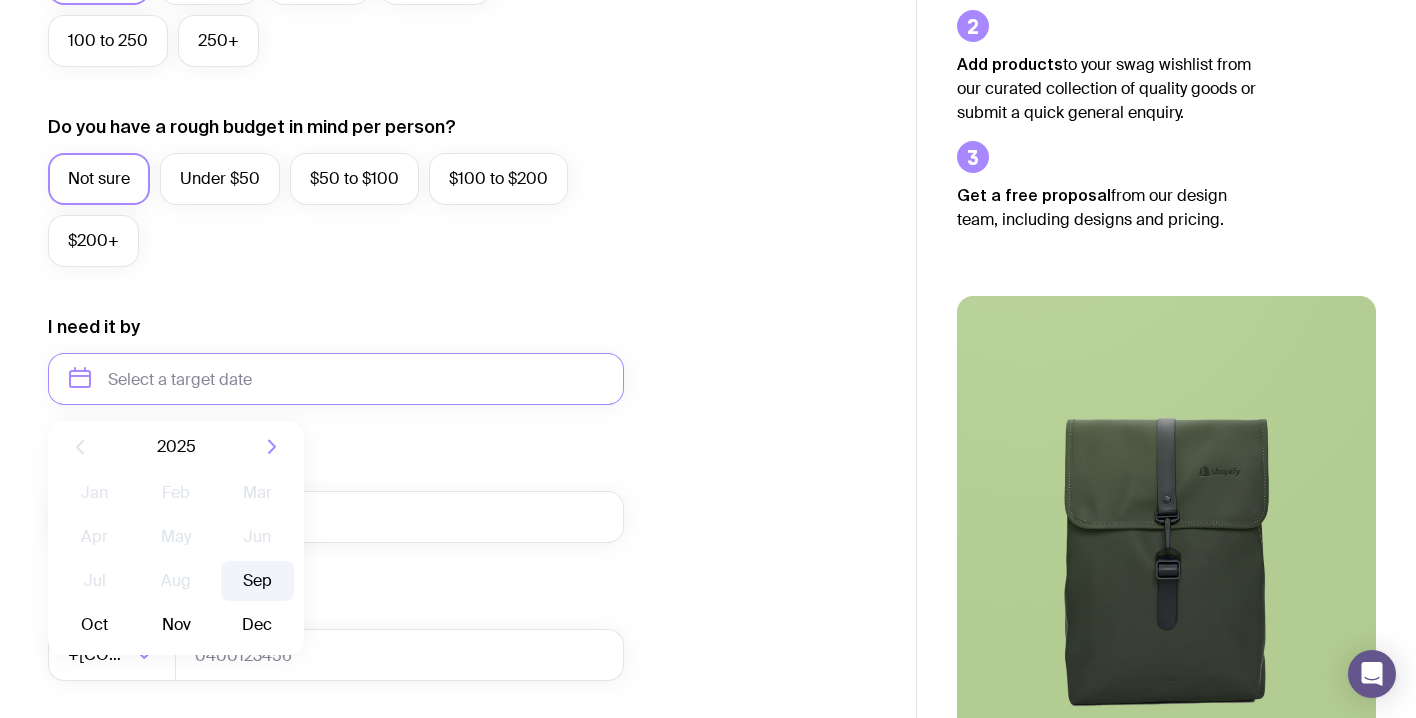 click on "Sep" 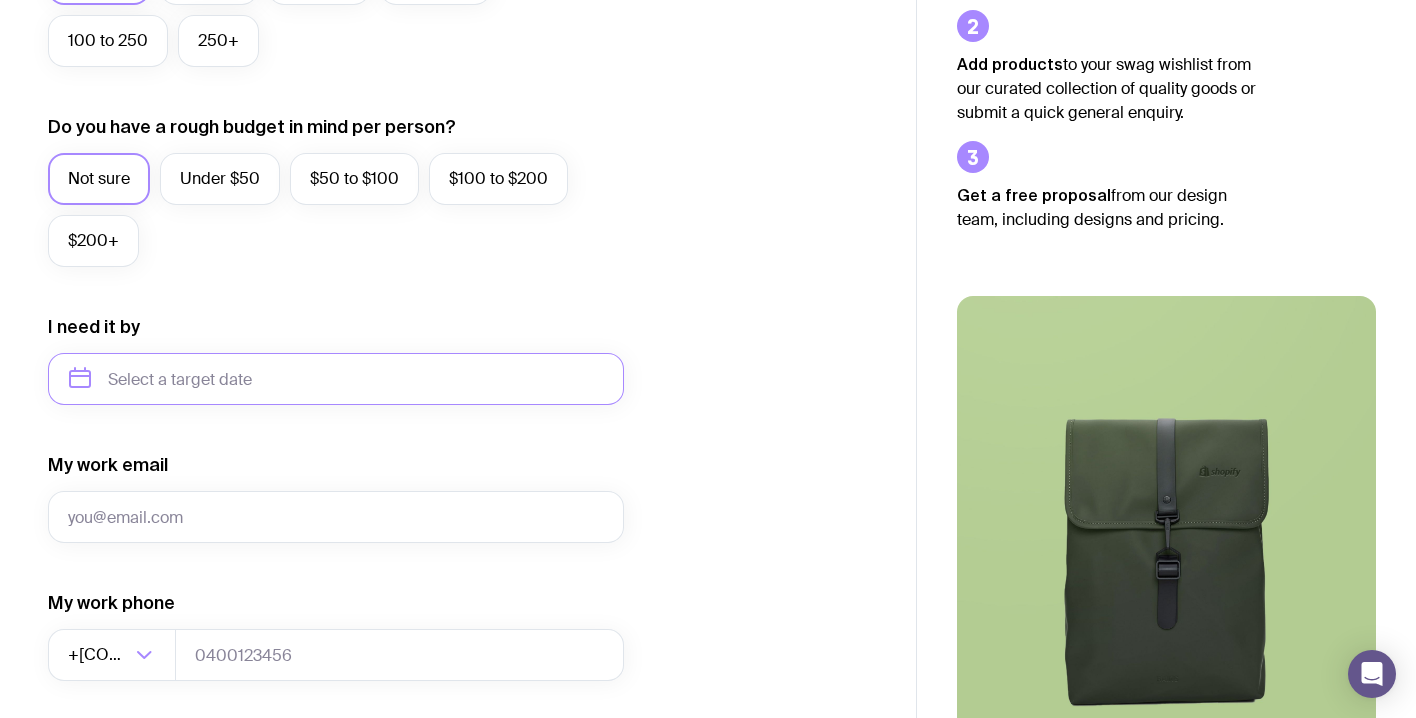 type on "September 2025" 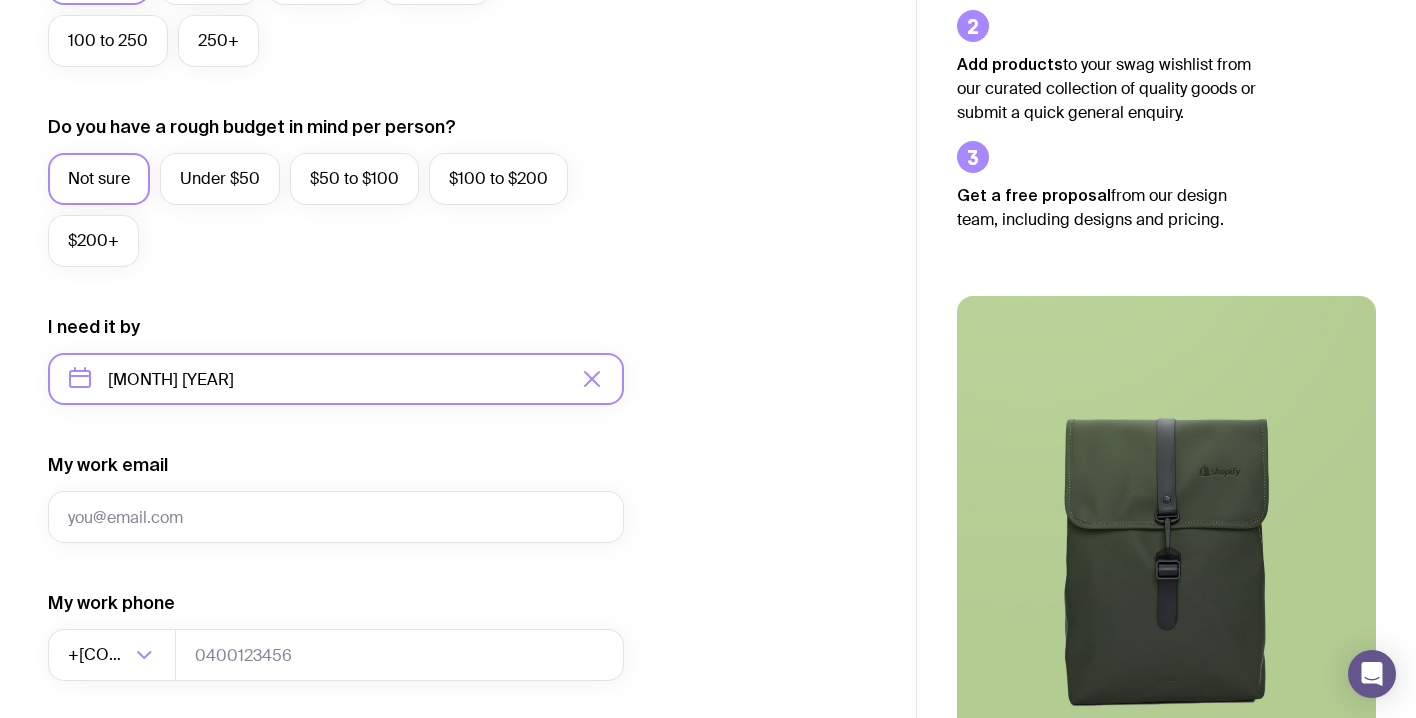 click on "September 2025" at bounding box center (336, 379) 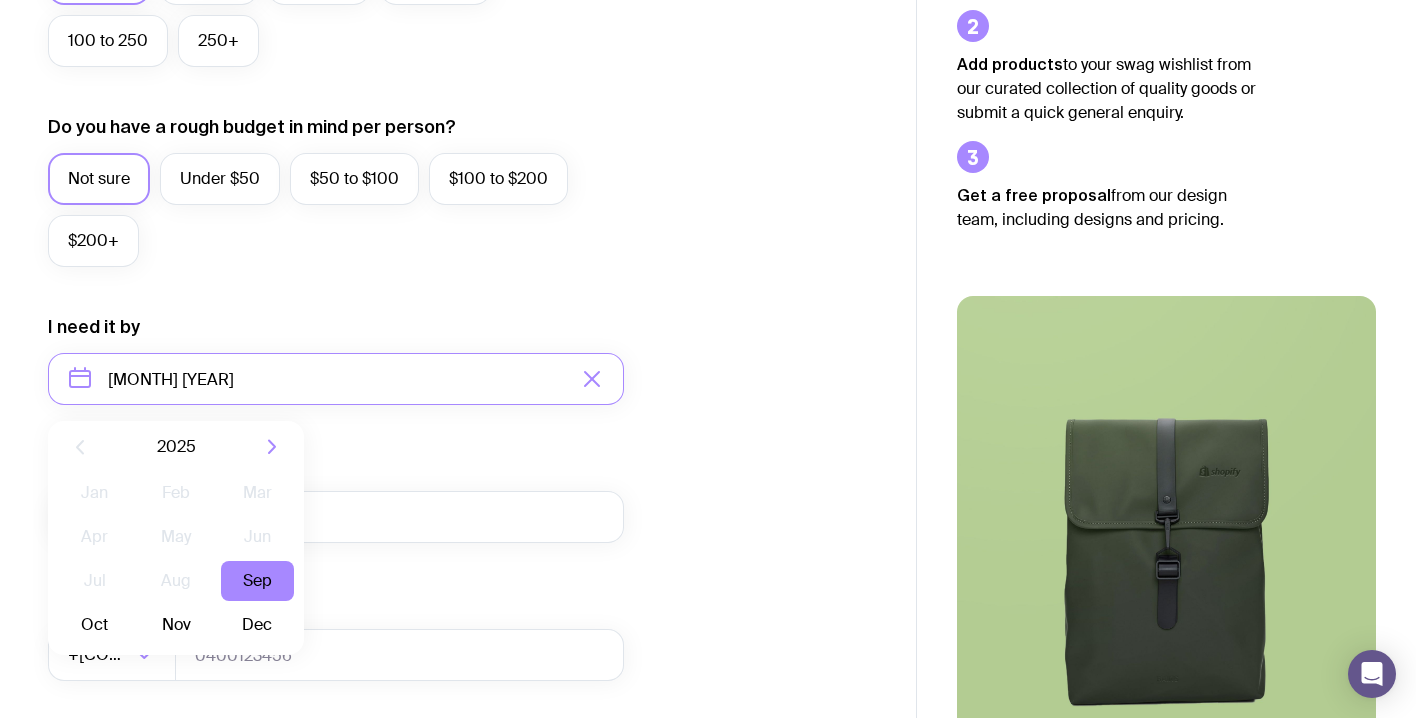 click on "My work email" at bounding box center (336, 498) 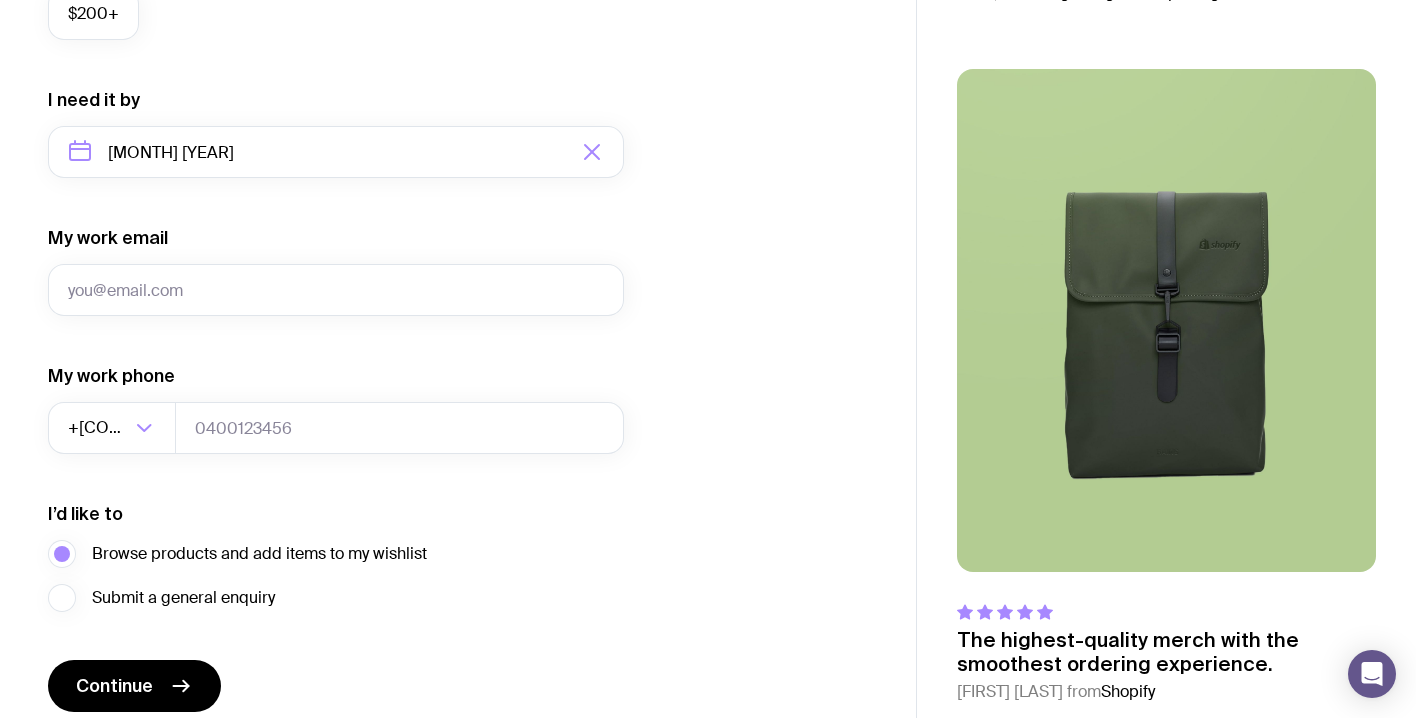 scroll, scrollTop: 952, scrollLeft: 0, axis: vertical 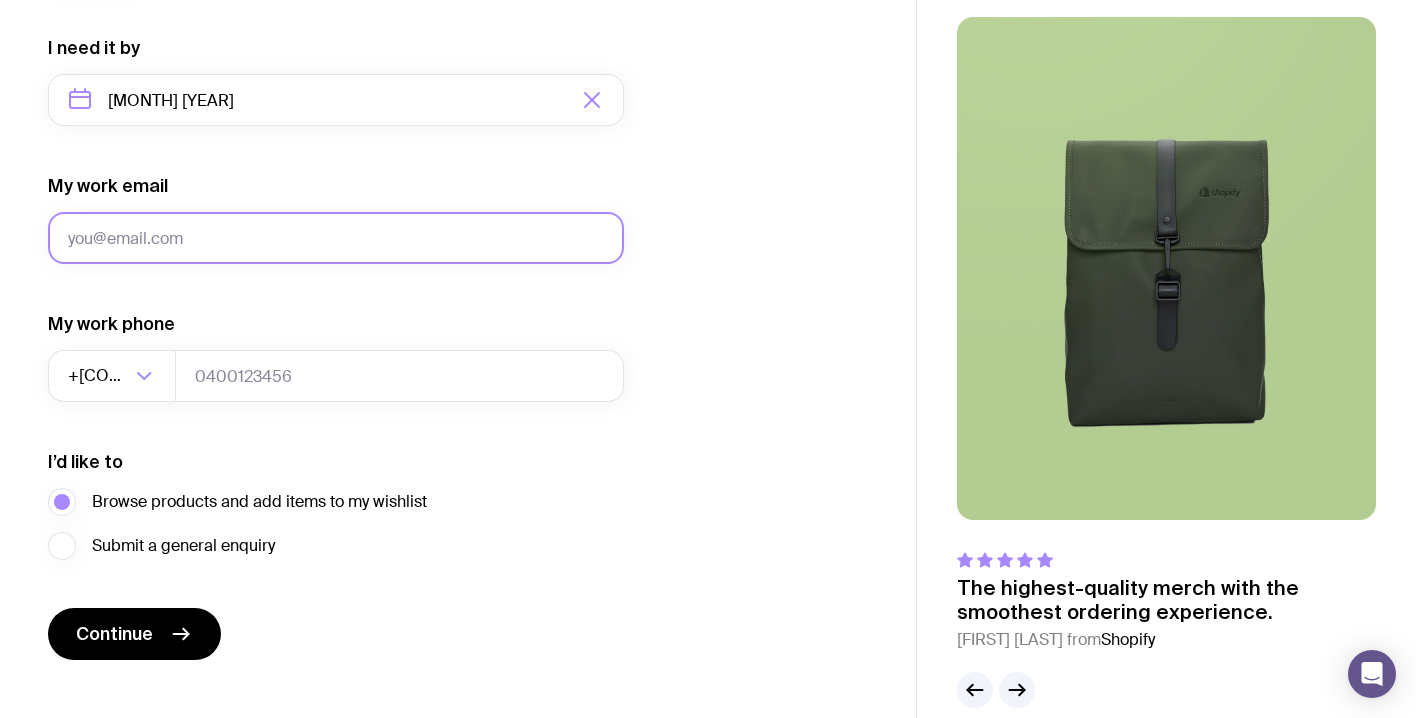 click on "My work email" at bounding box center (336, 238) 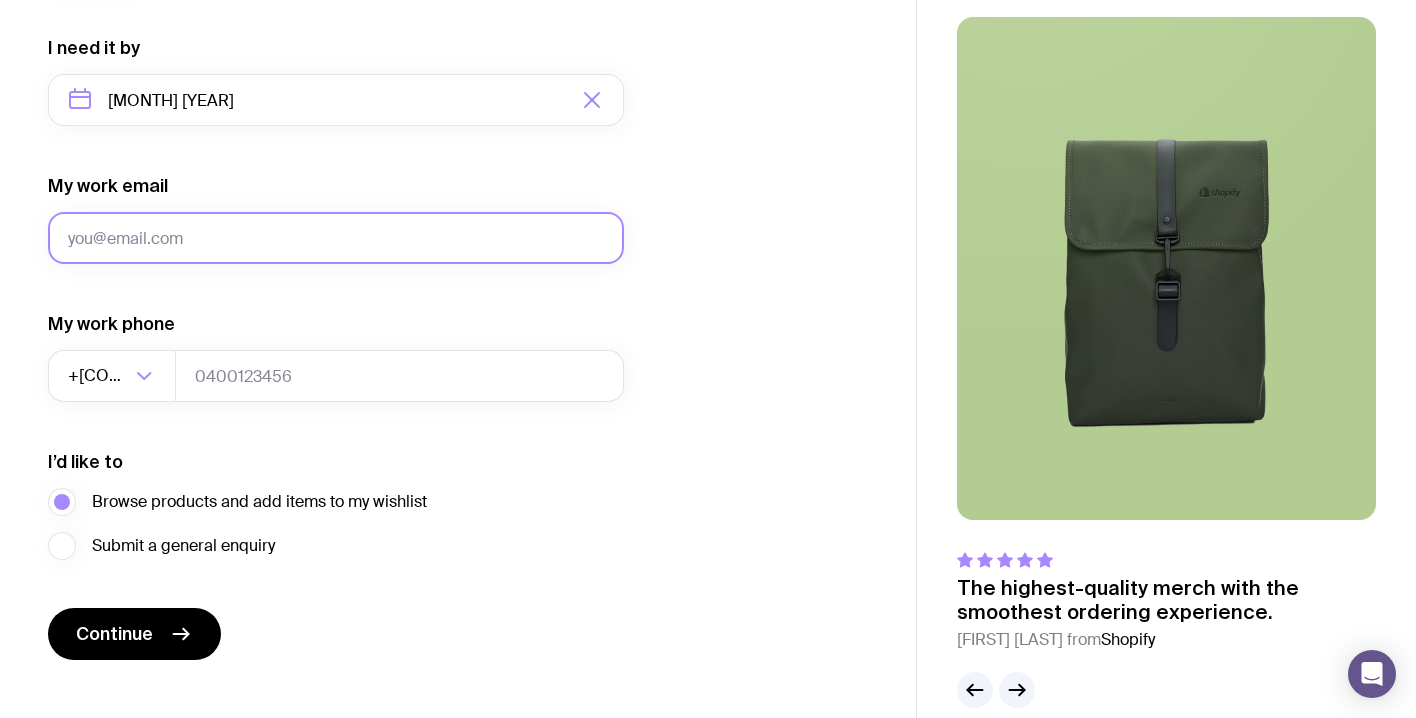 type on "support@outsourcingcrew.com" 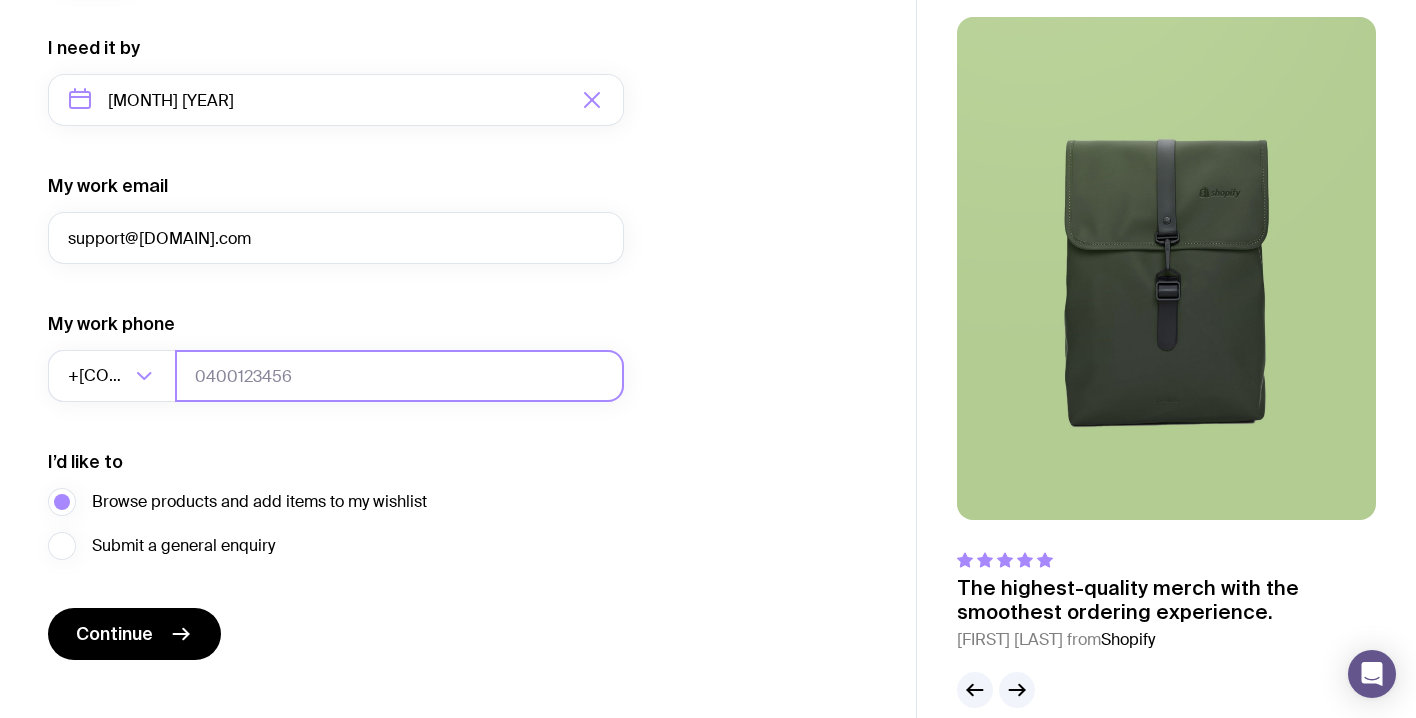 click at bounding box center [399, 376] 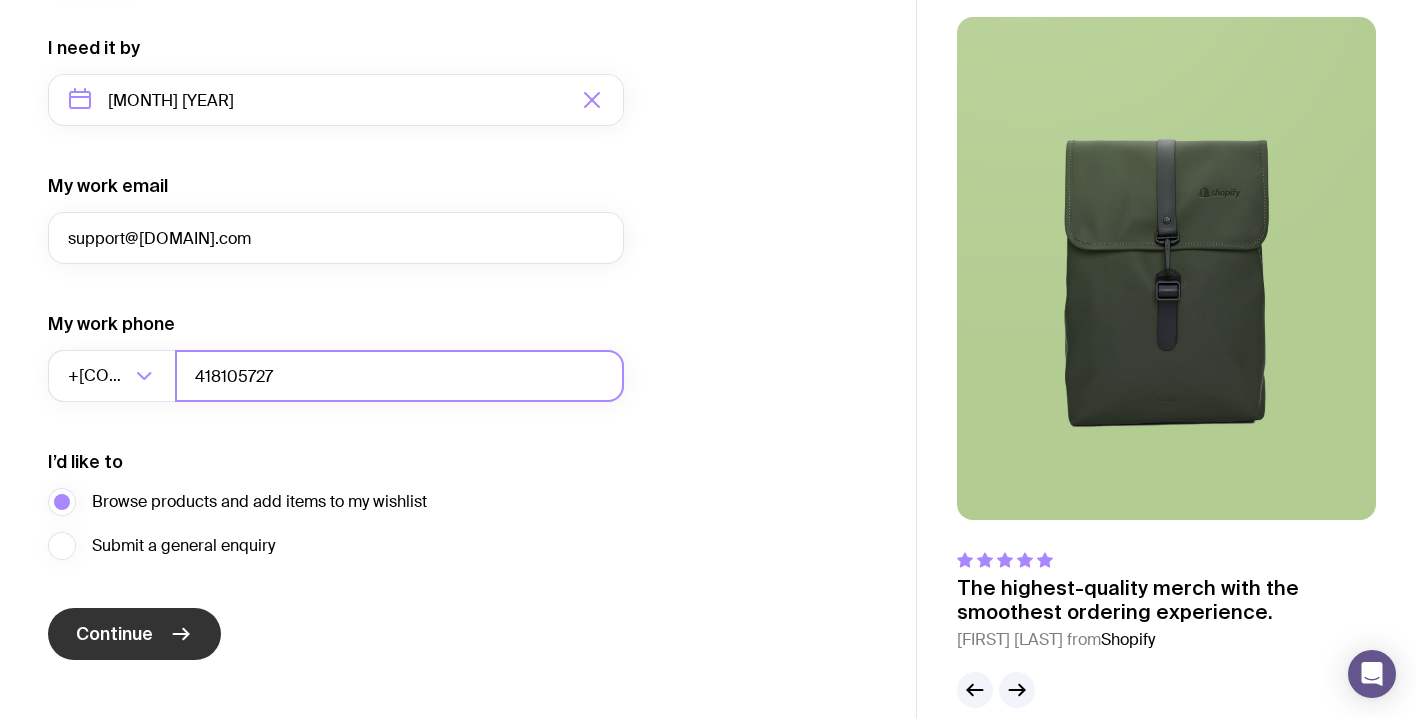 type on "418105727" 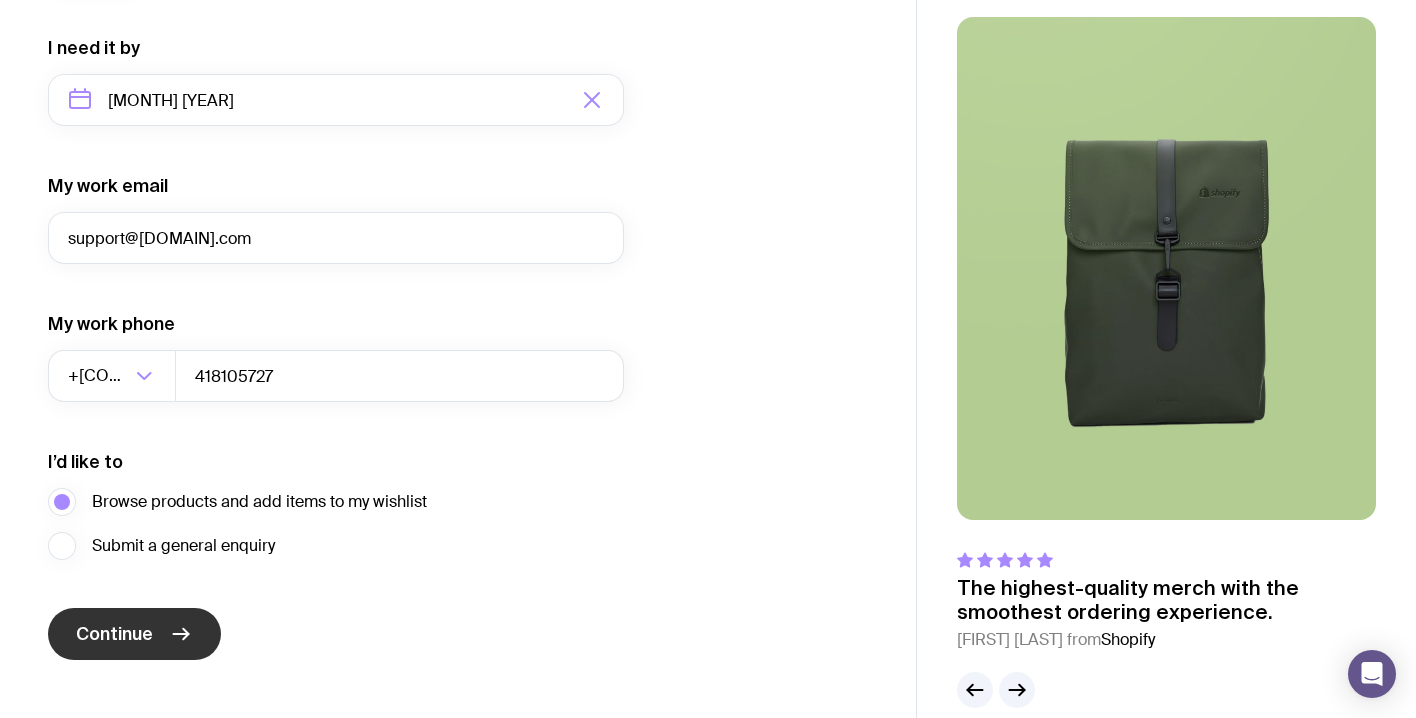click on "Continue" at bounding box center (114, 634) 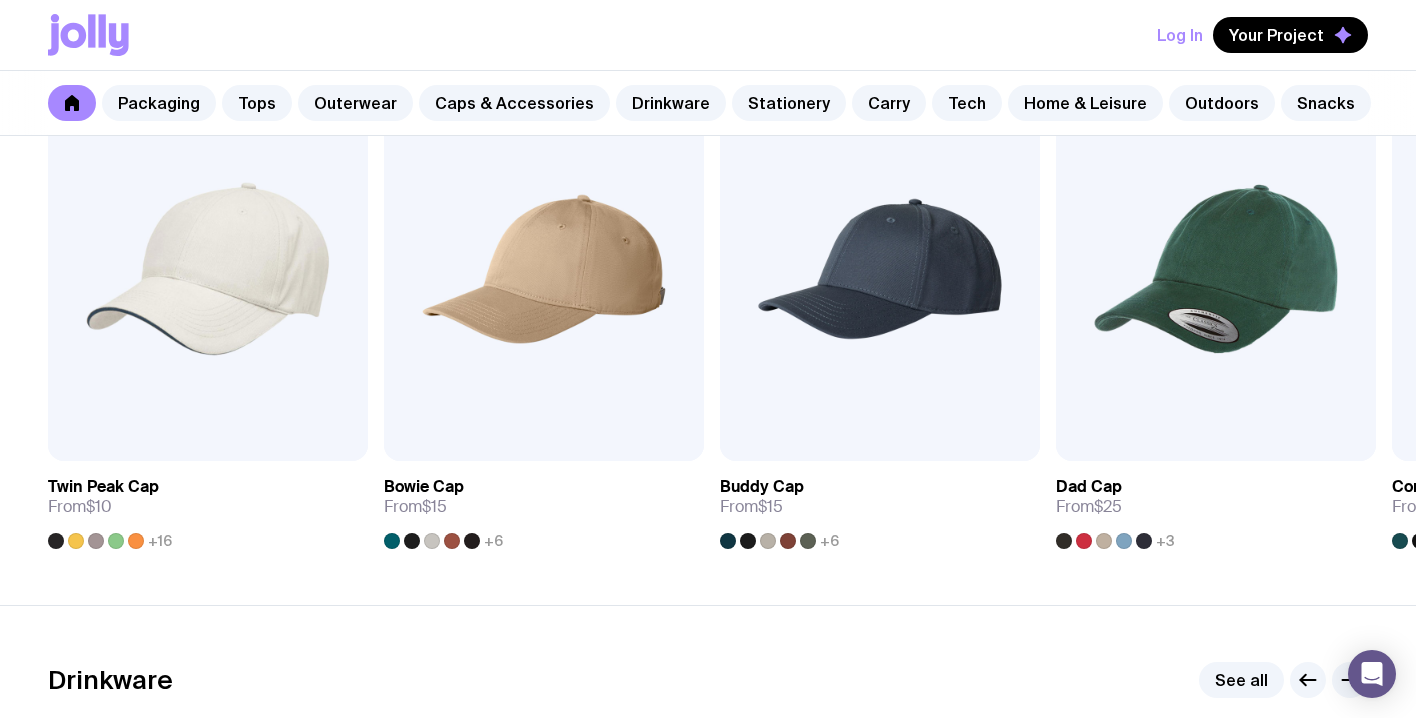 scroll, scrollTop: 2352, scrollLeft: 0, axis: vertical 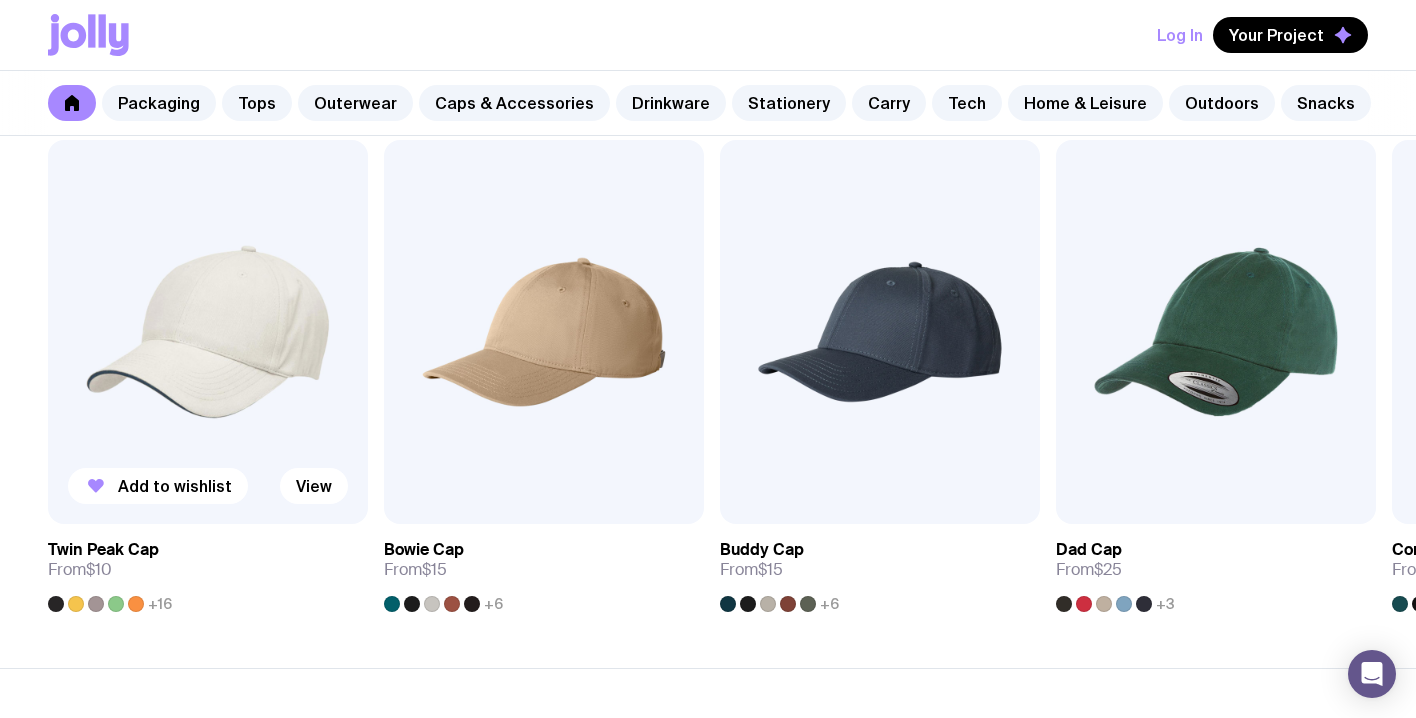 click on "+16" 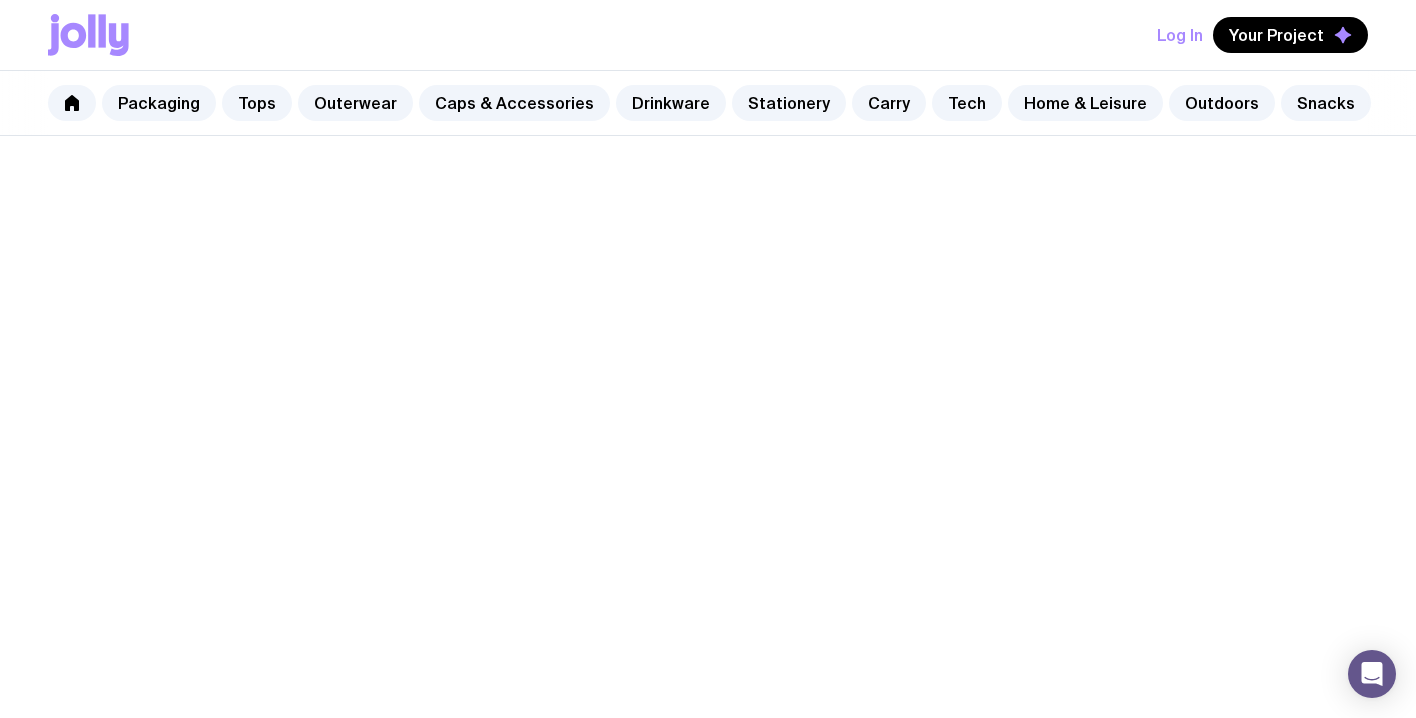 scroll, scrollTop: 0, scrollLeft: 0, axis: both 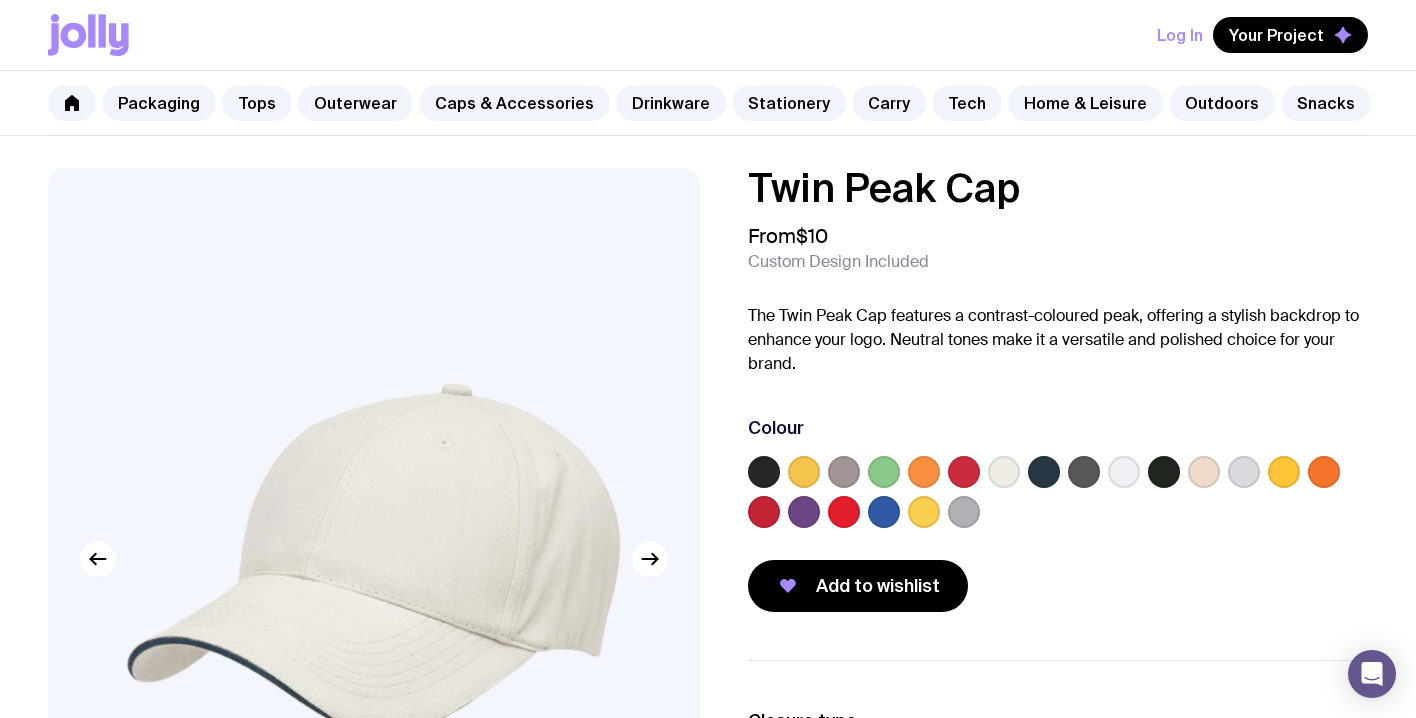 click 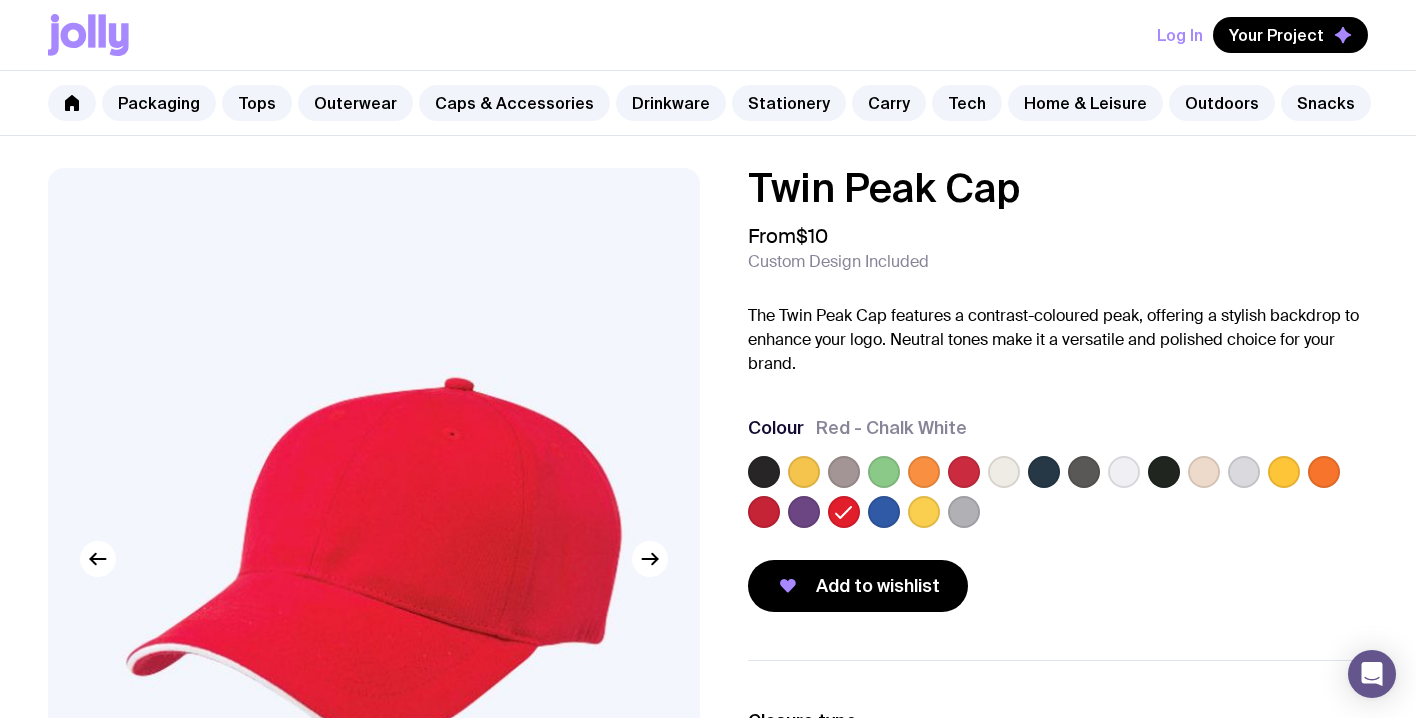 click 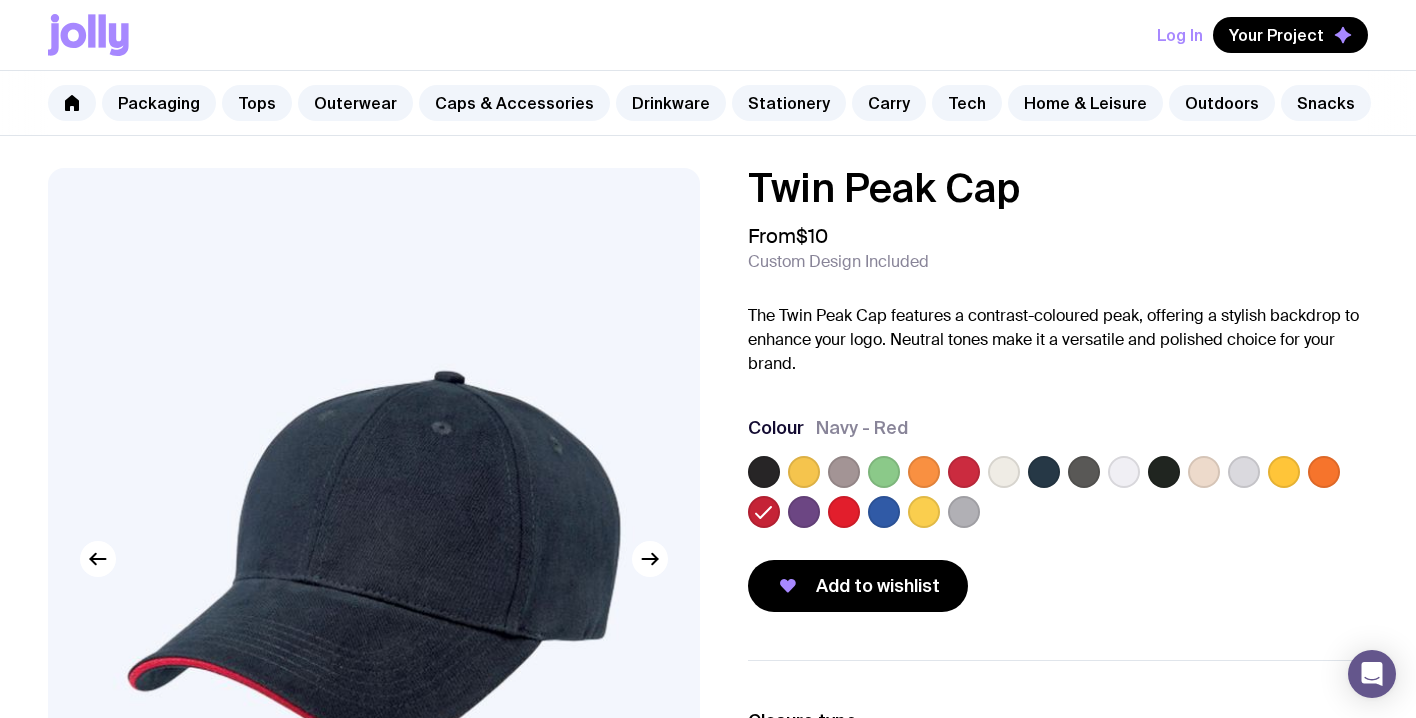 click 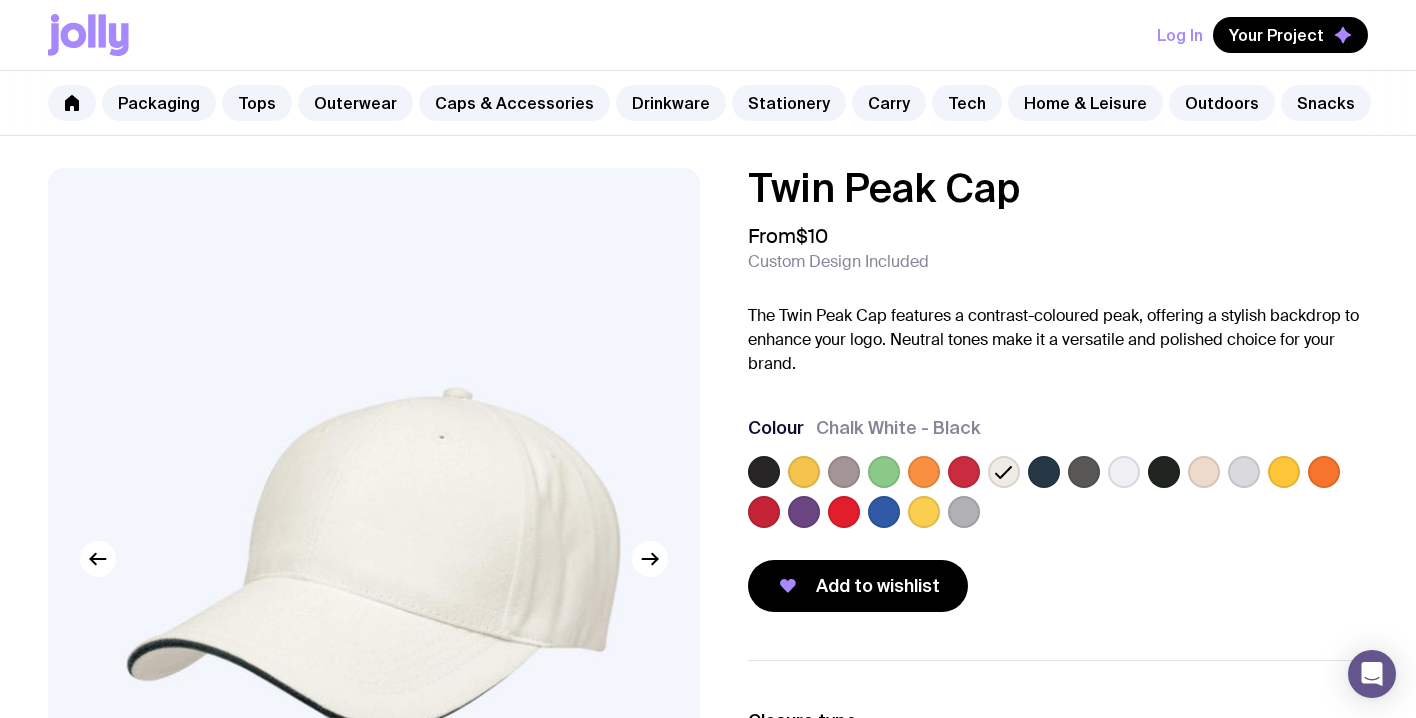 click 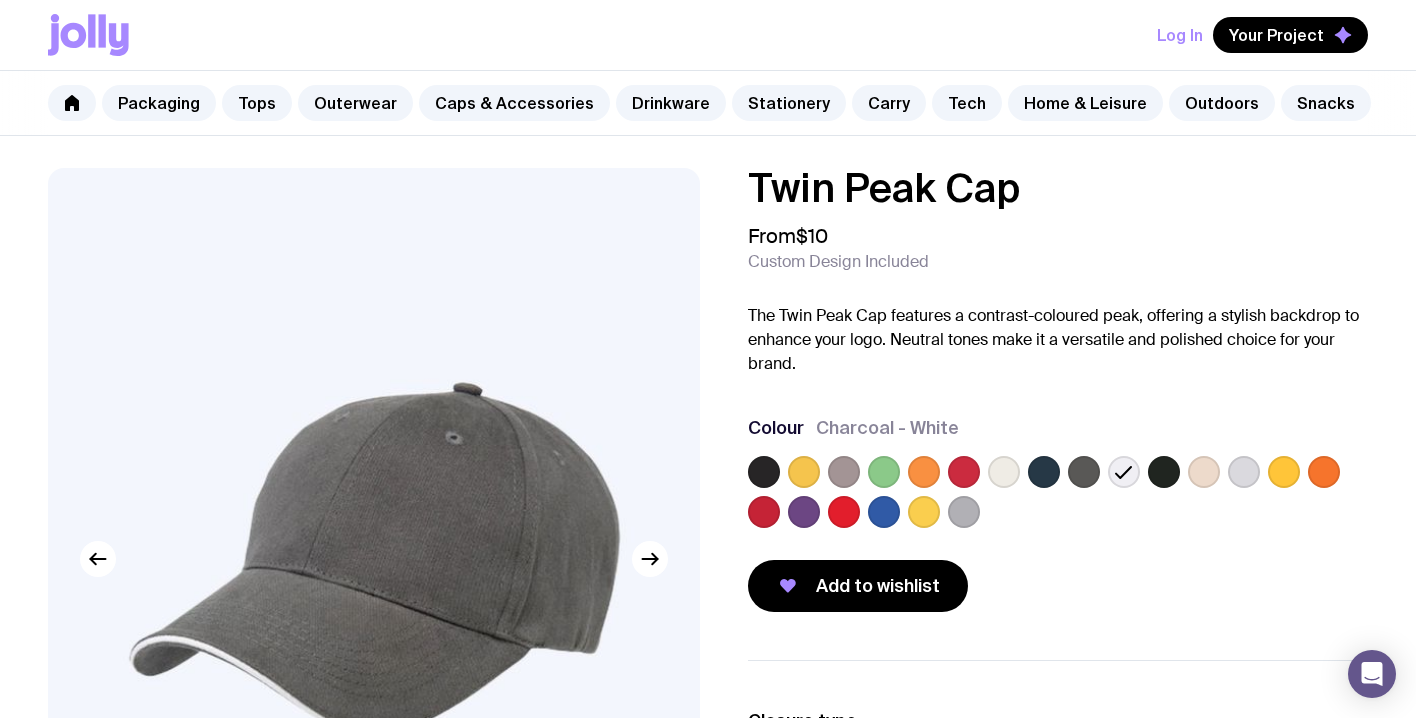 click 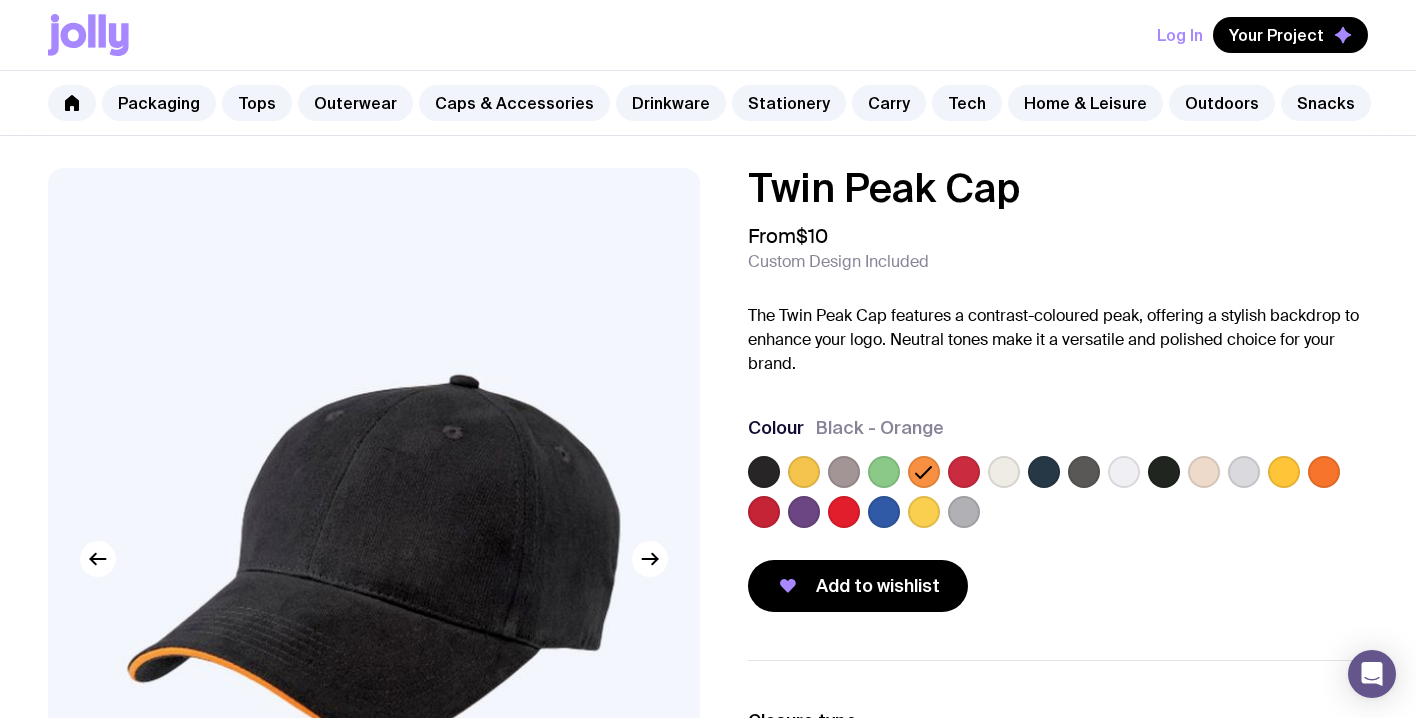 click 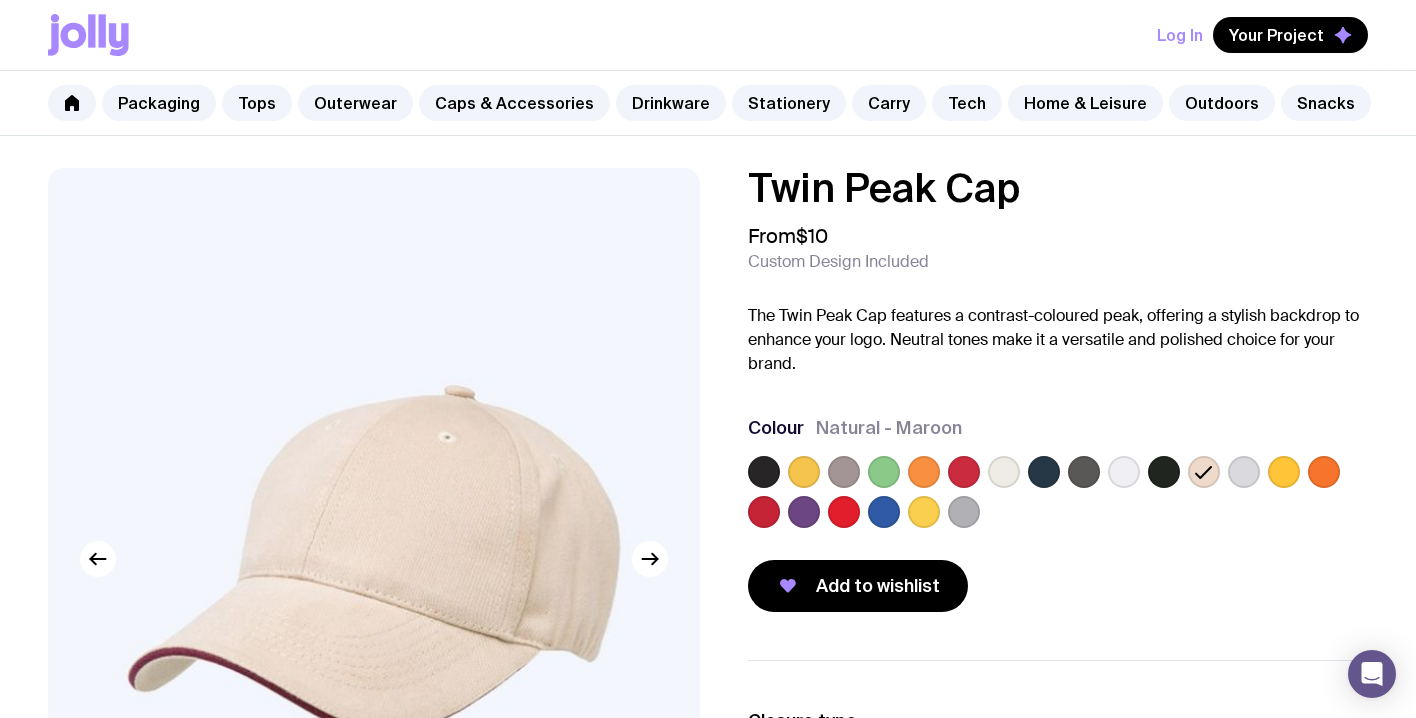 click 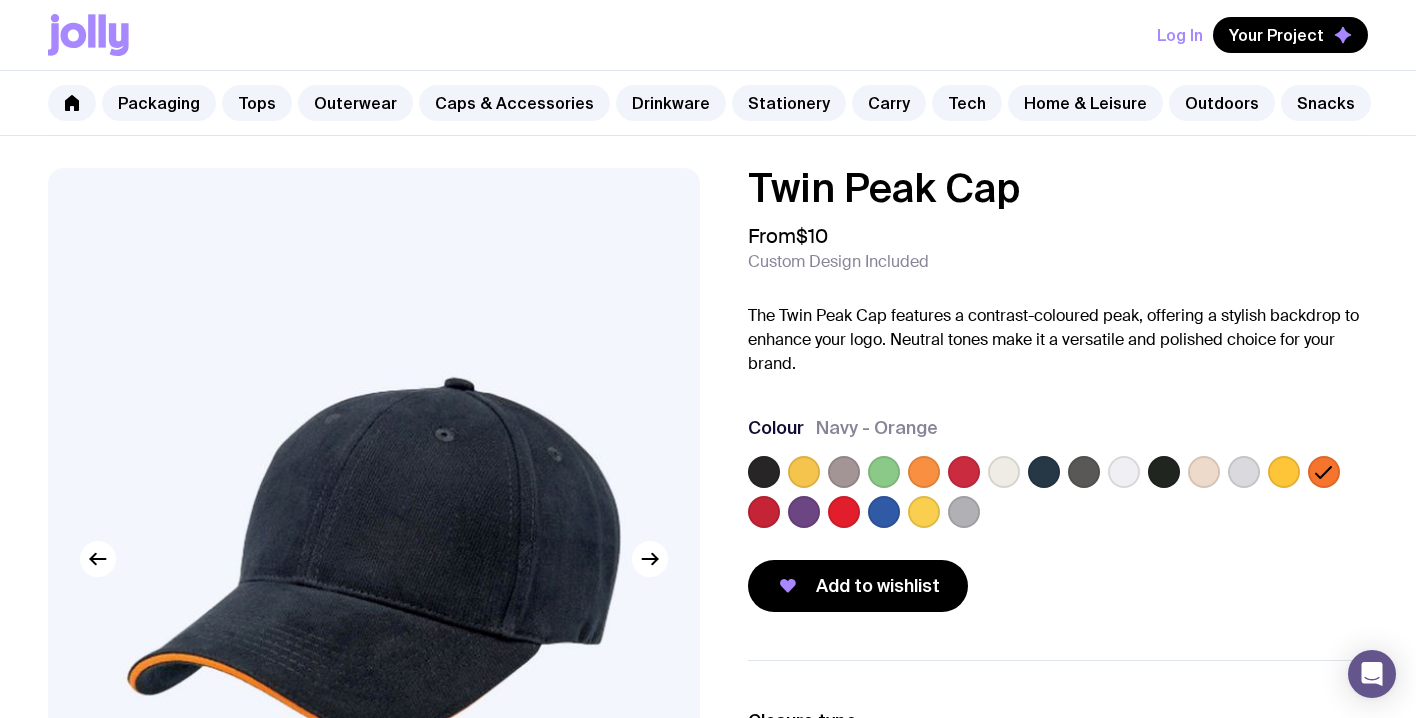 click 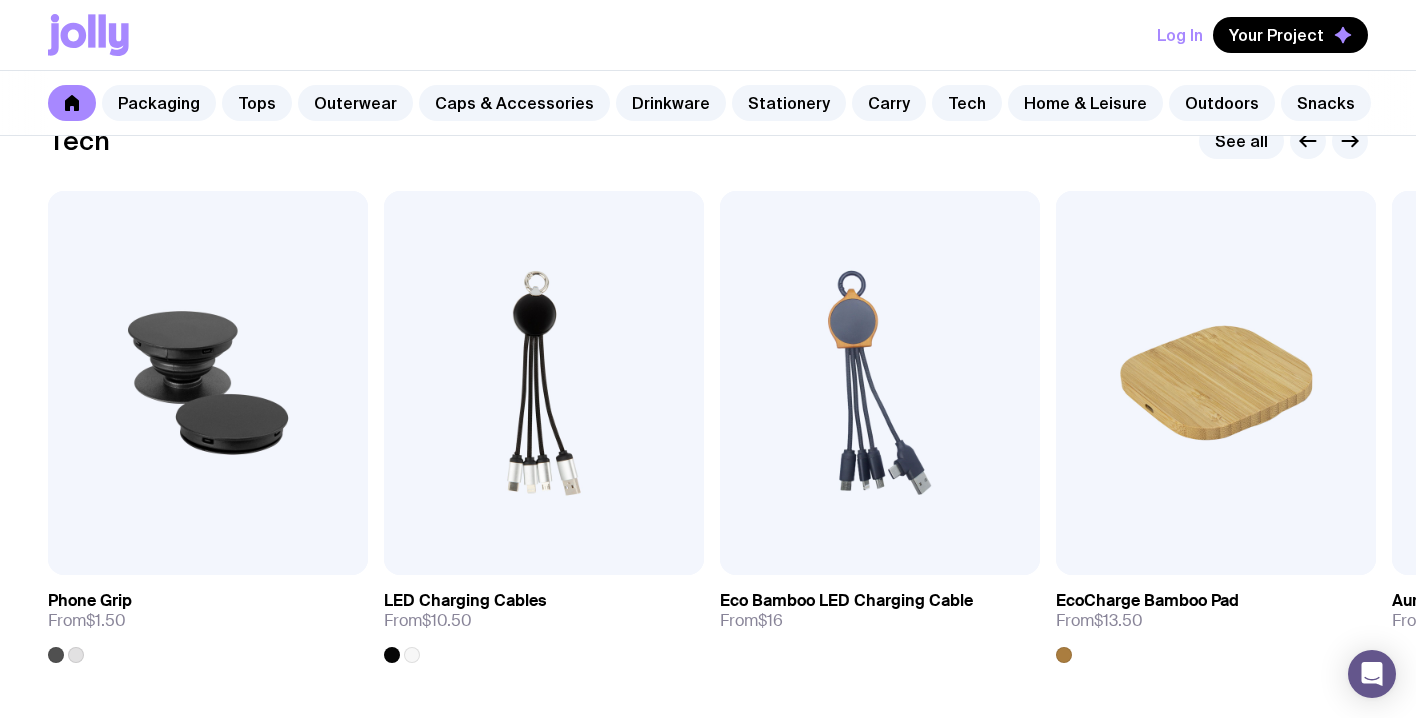 scroll, scrollTop: 4935, scrollLeft: 0, axis: vertical 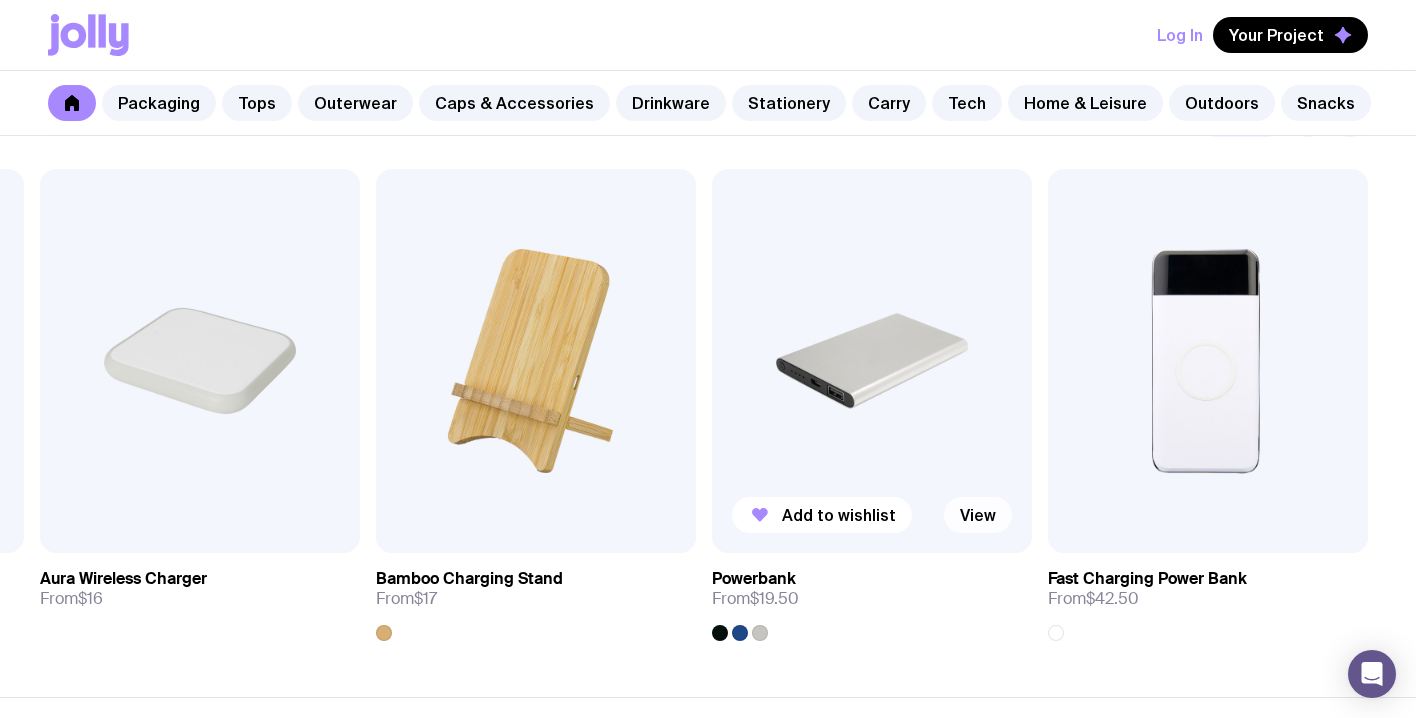 click on "View" at bounding box center (978, 515) 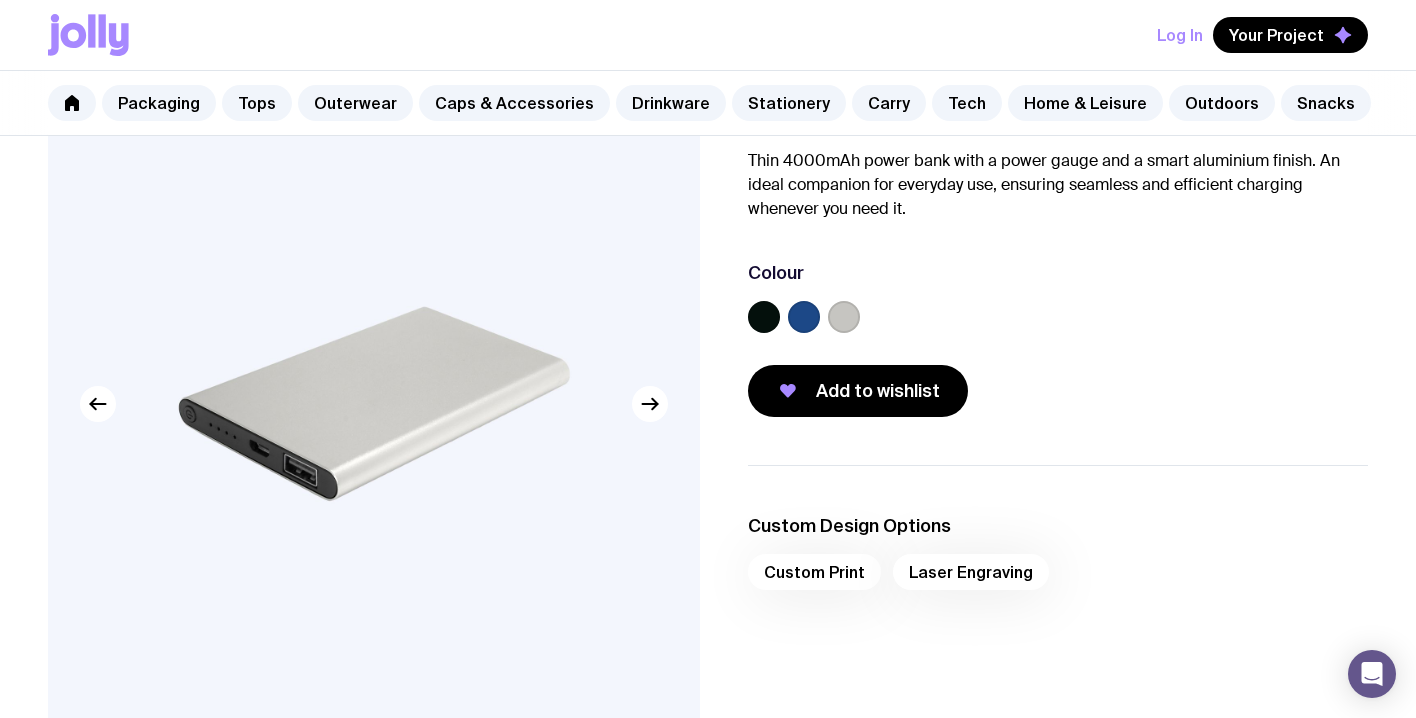 scroll, scrollTop: 158, scrollLeft: 0, axis: vertical 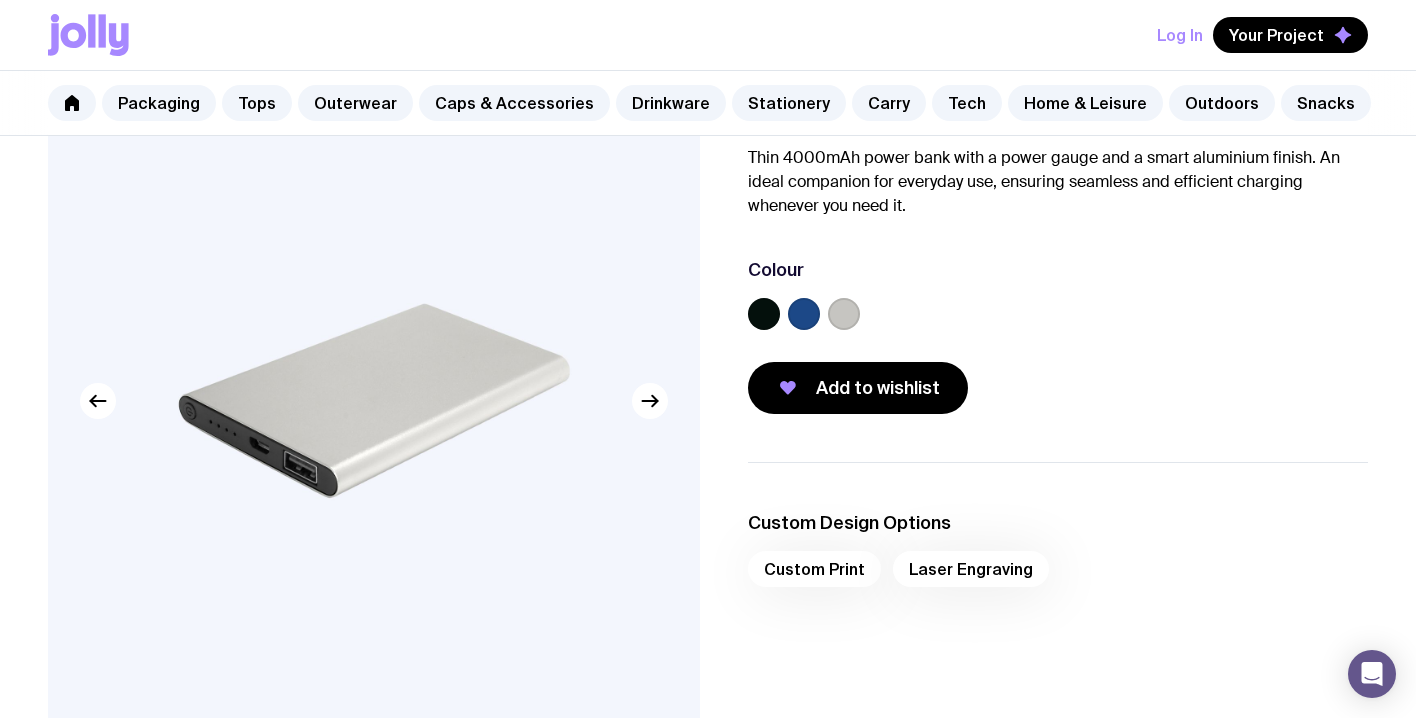 click 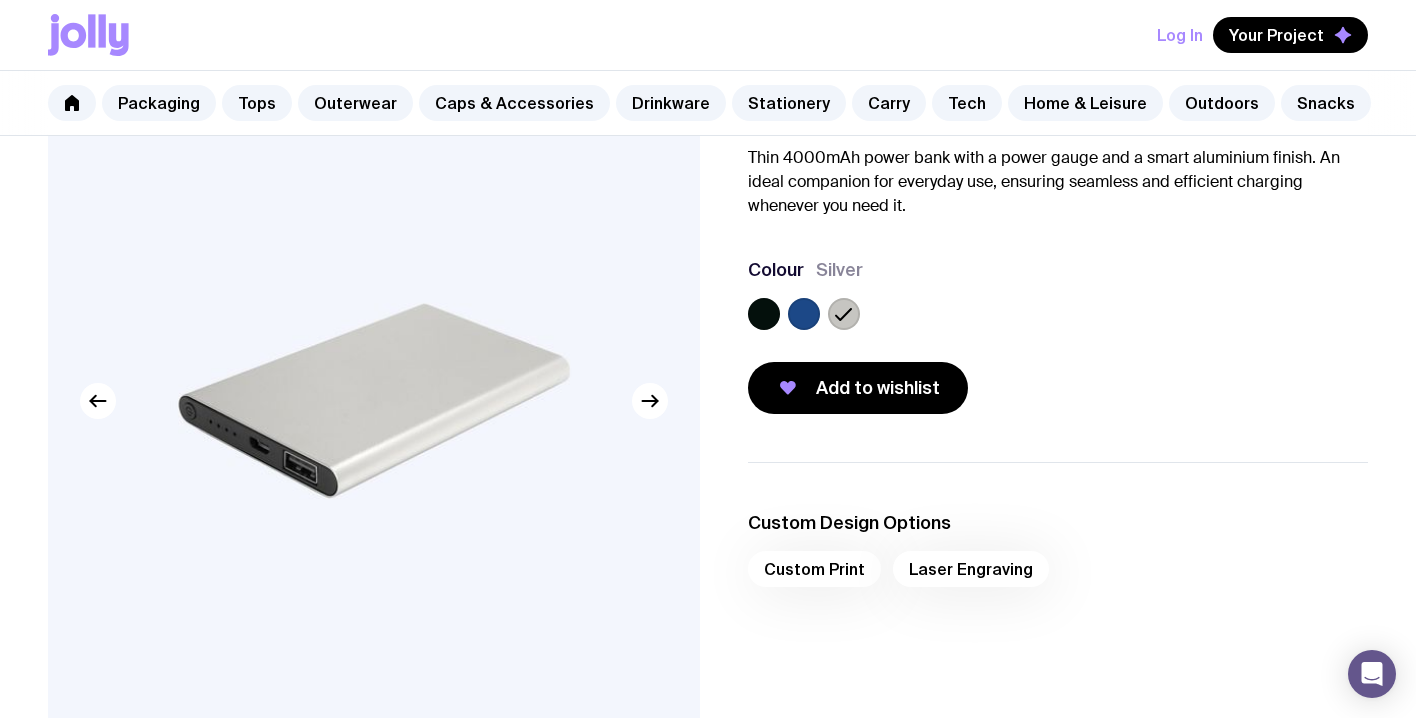 click 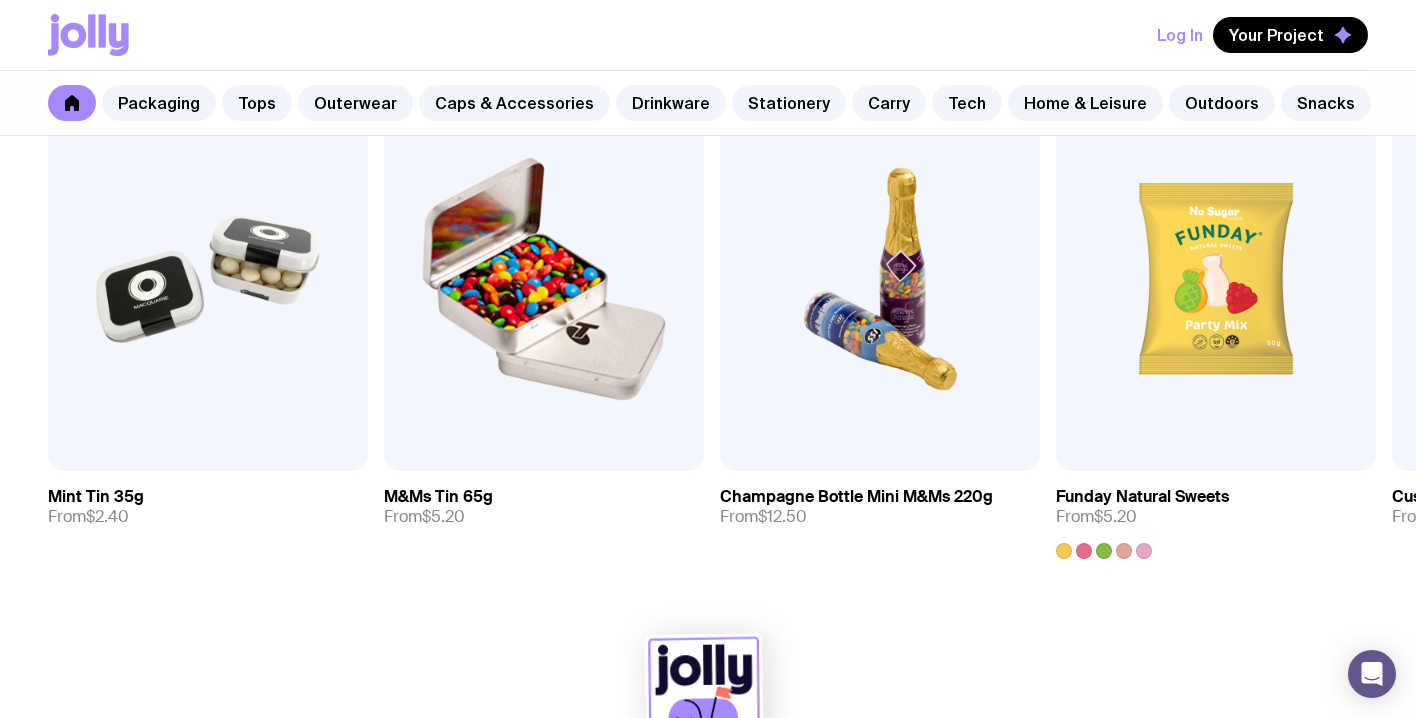 scroll, scrollTop: 6978, scrollLeft: 0, axis: vertical 